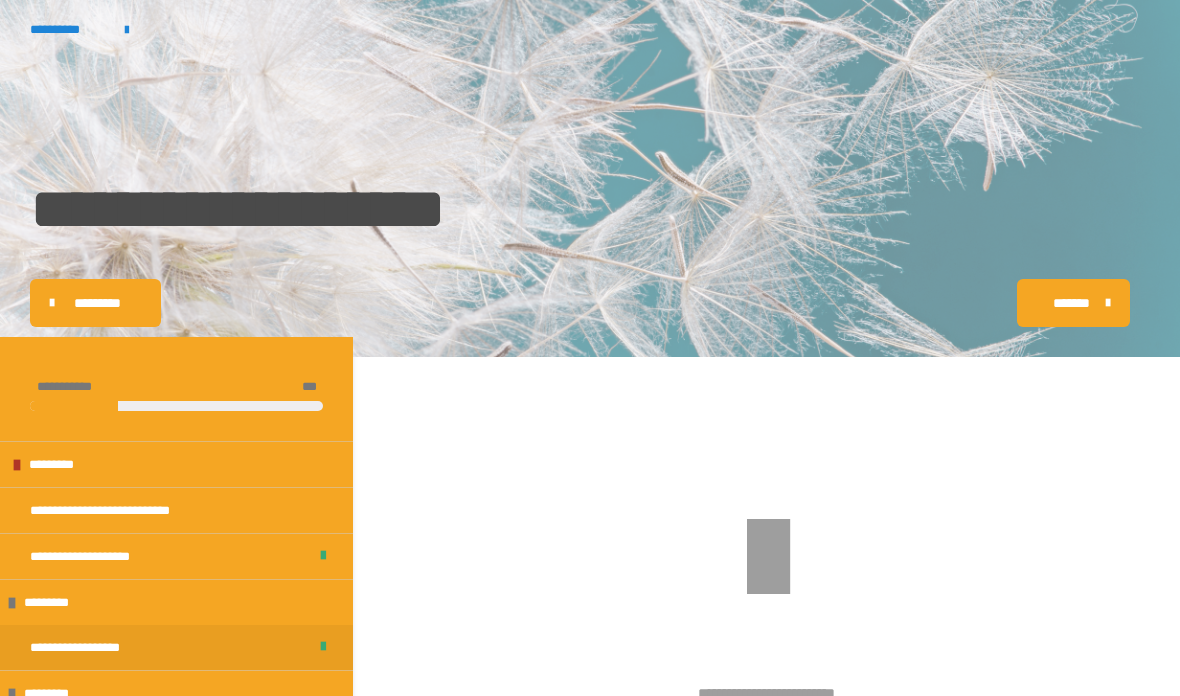 scroll, scrollTop: 213, scrollLeft: 0, axis: vertical 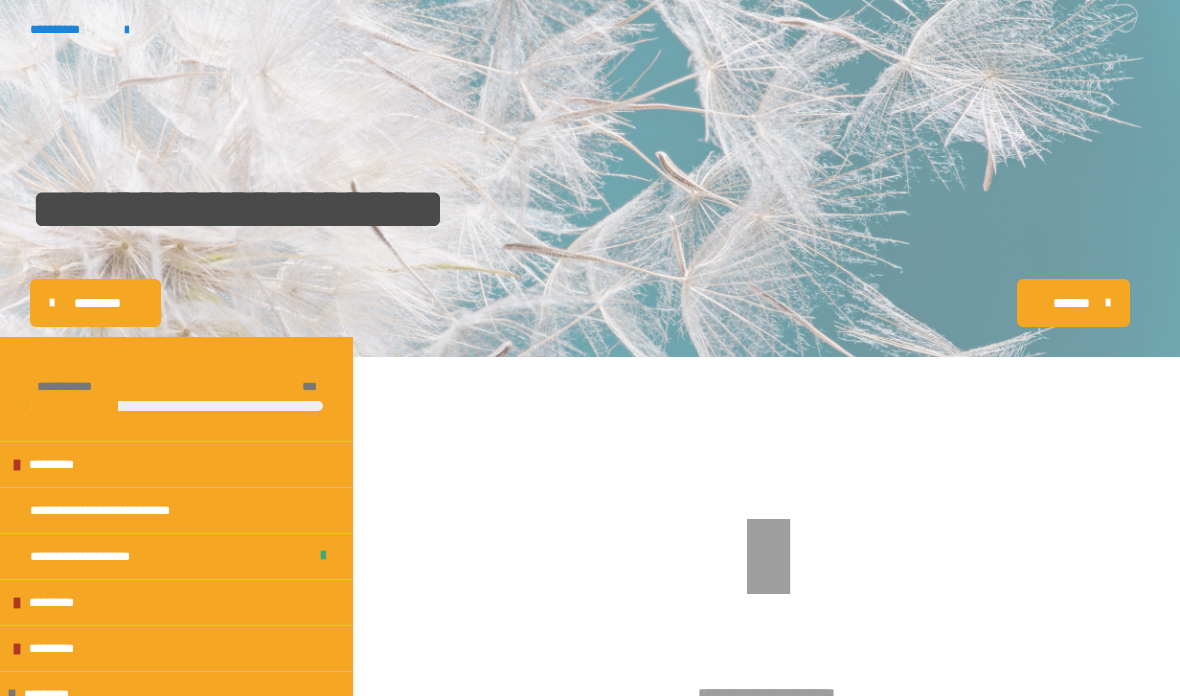 click on "**********" at bounding box center [67, 29] 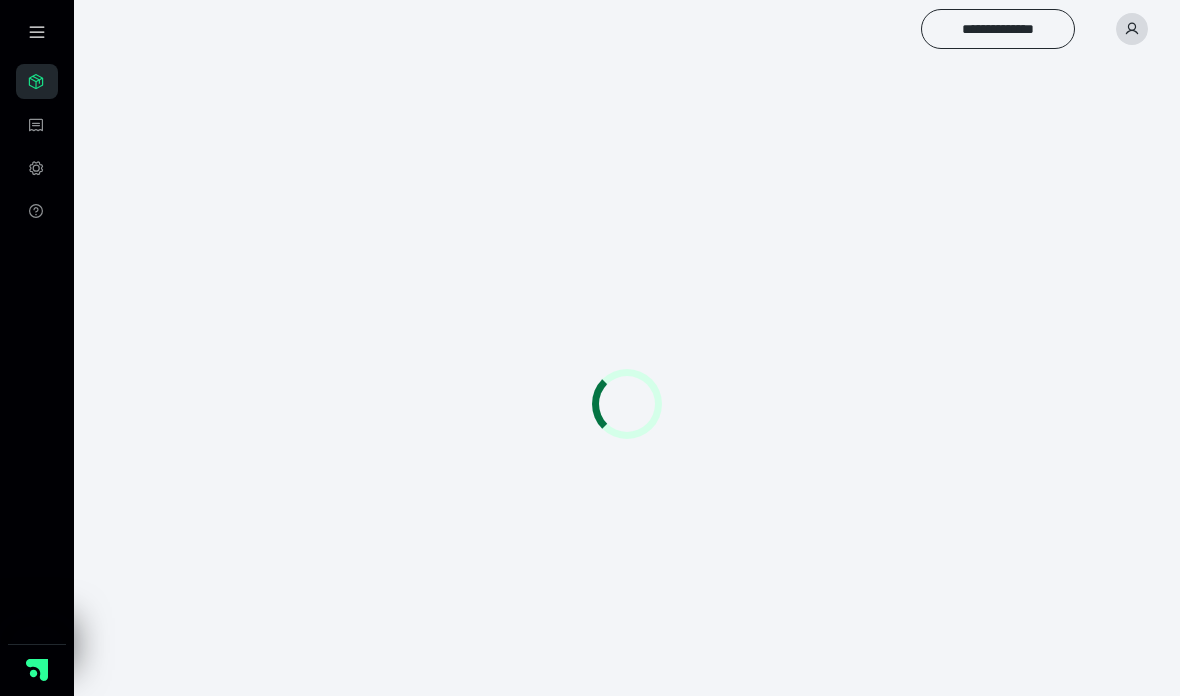 scroll, scrollTop: 0, scrollLeft: 0, axis: both 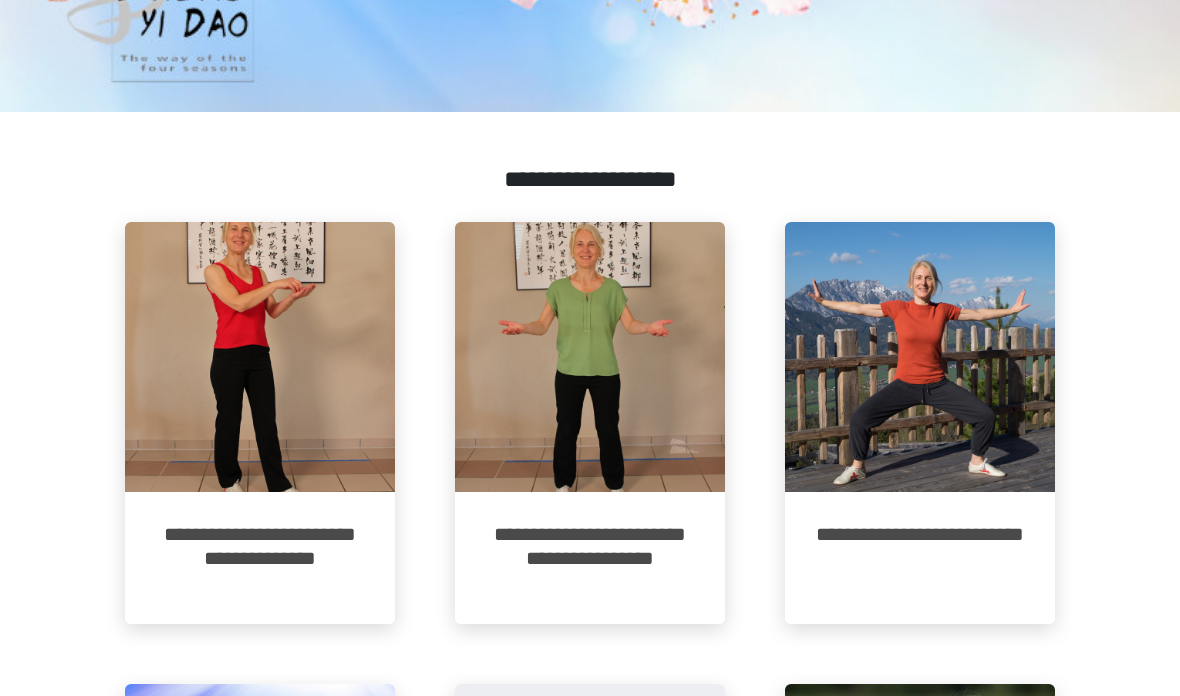 click at bounding box center [590, 357] 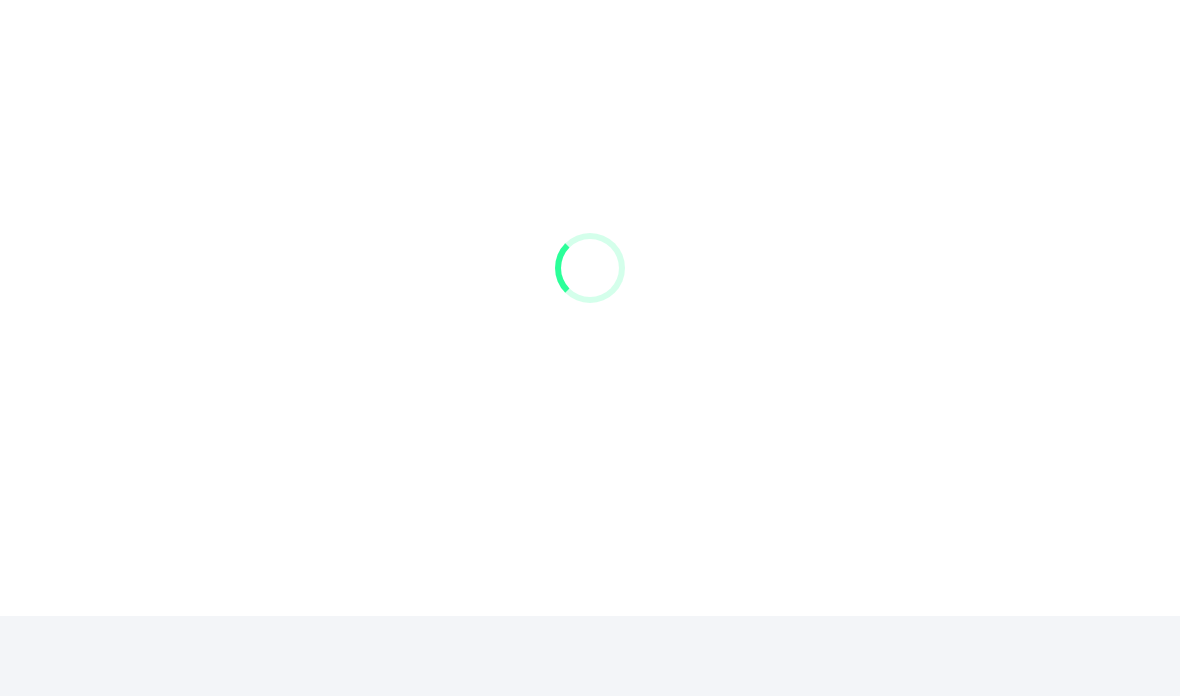 scroll, scrollTop: 80, scrollLeft: 0, axis: vertical 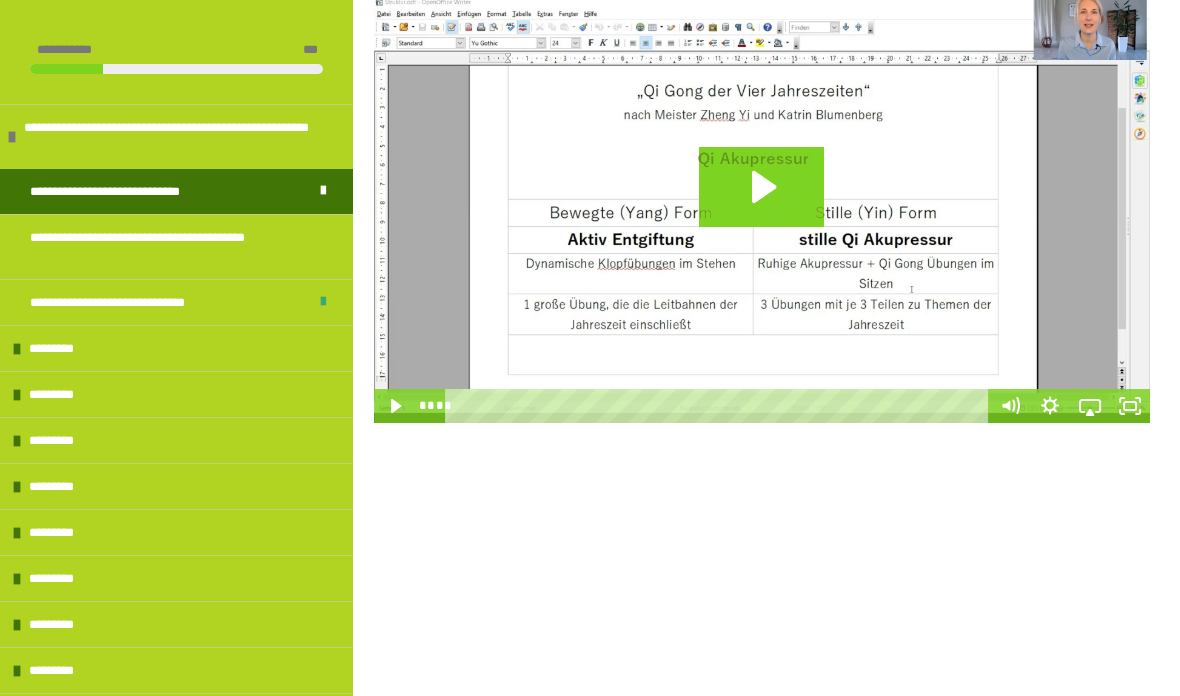 click on "*********" at bounding box center (59, 348) 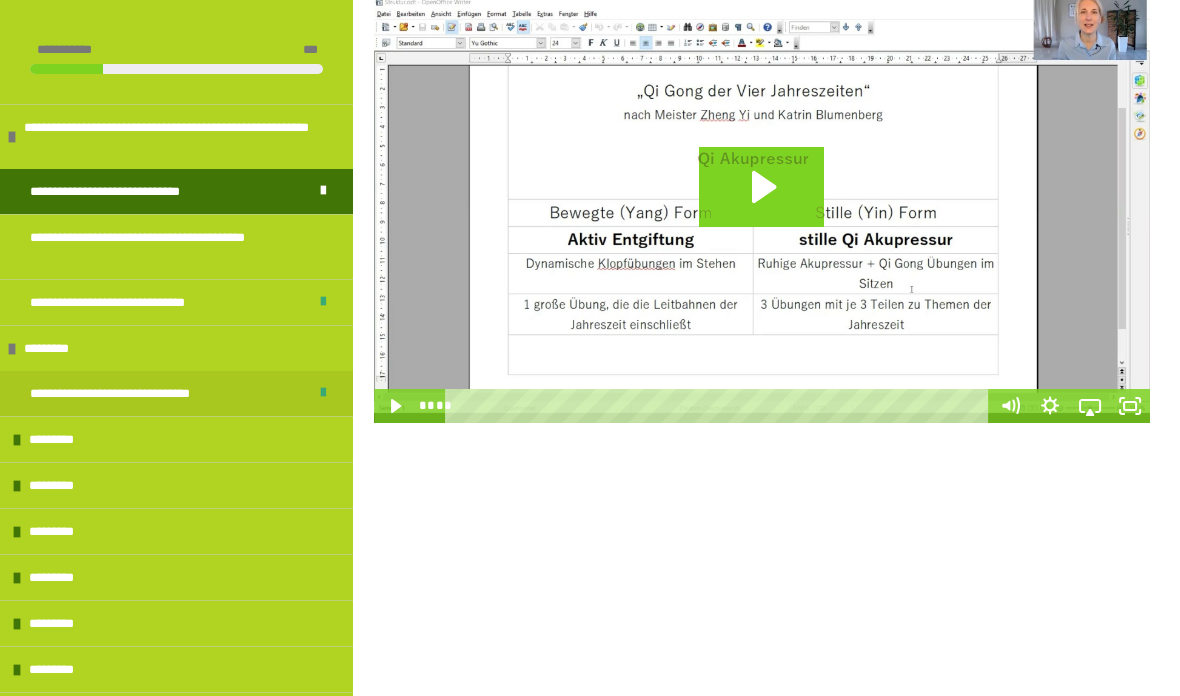 click on "*********" at bounding box center [59, 439] 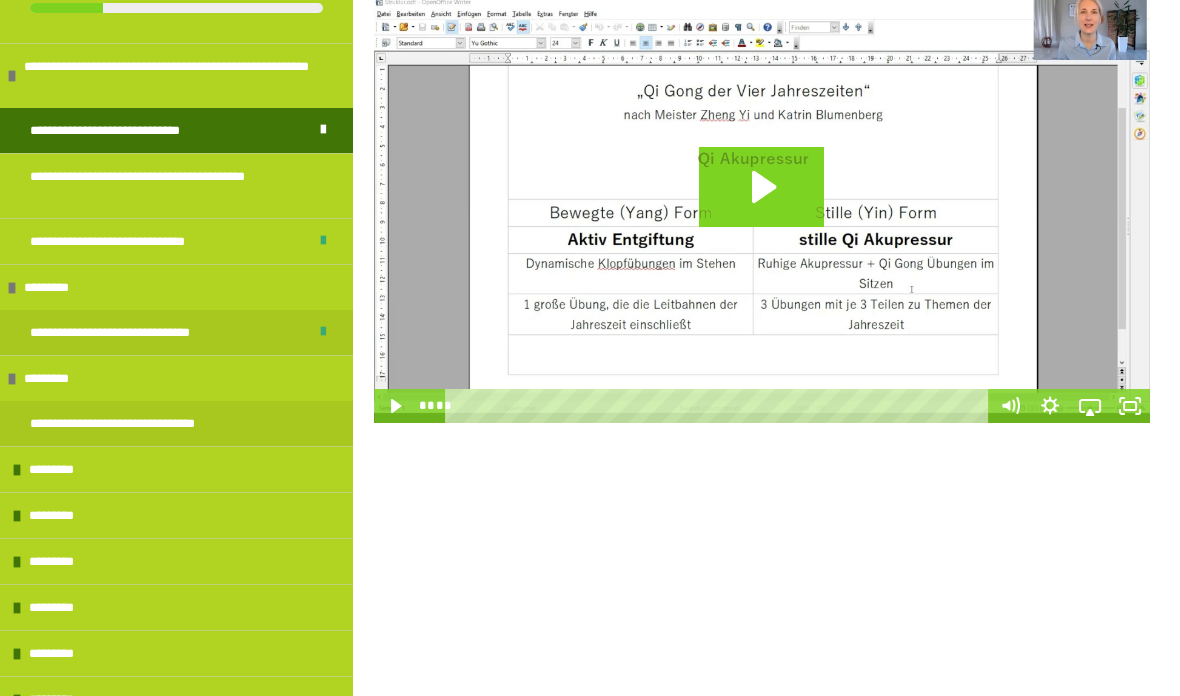 scroll, scrollTop: 63, scrollLeft: 0, axis: vertical 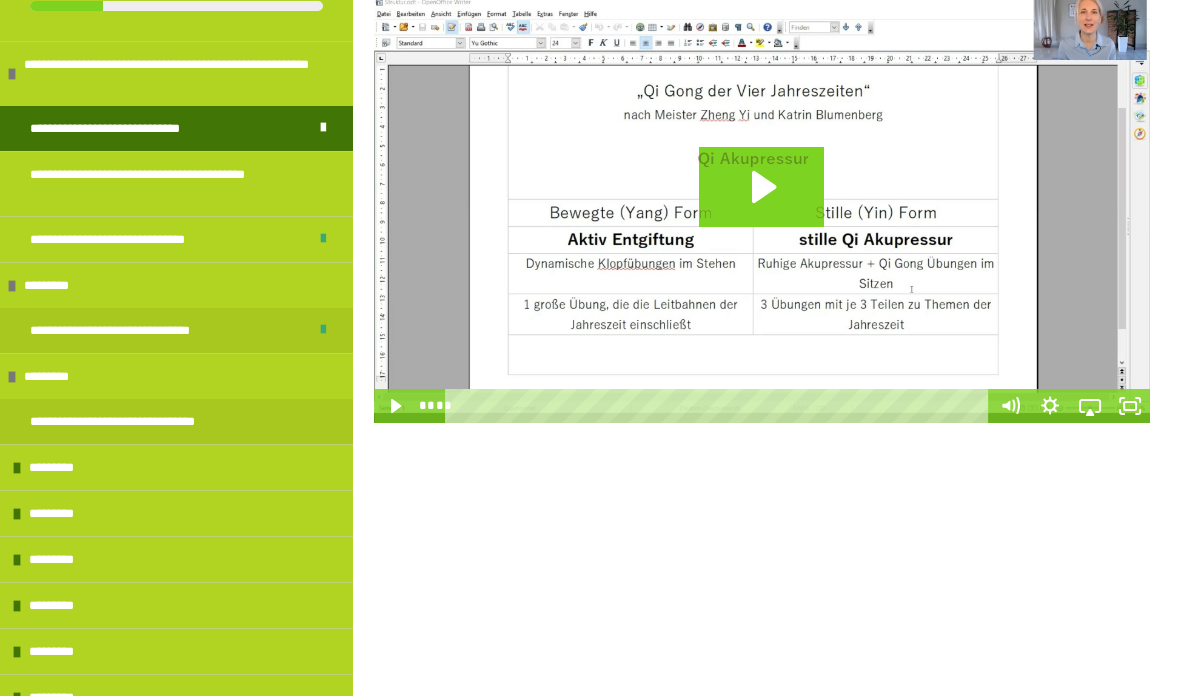 click on "**********" at bounding box center (139, 421) 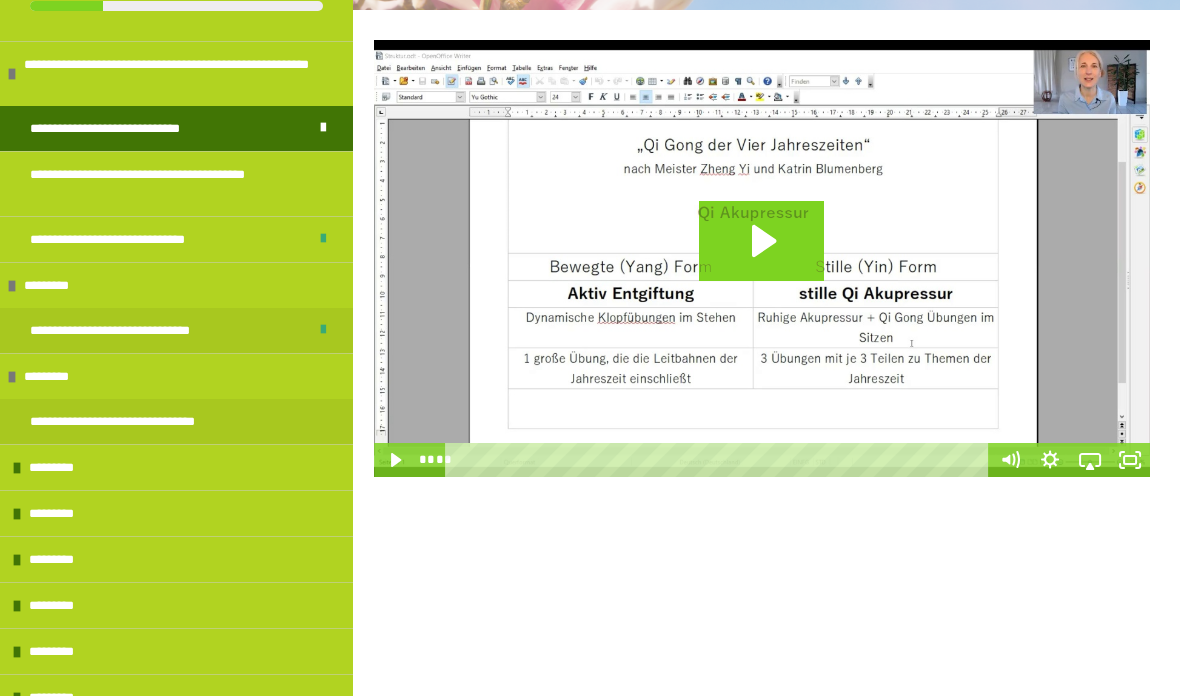 scroll, scrollTop: 427, scrollLeft: 0, axis: vertical 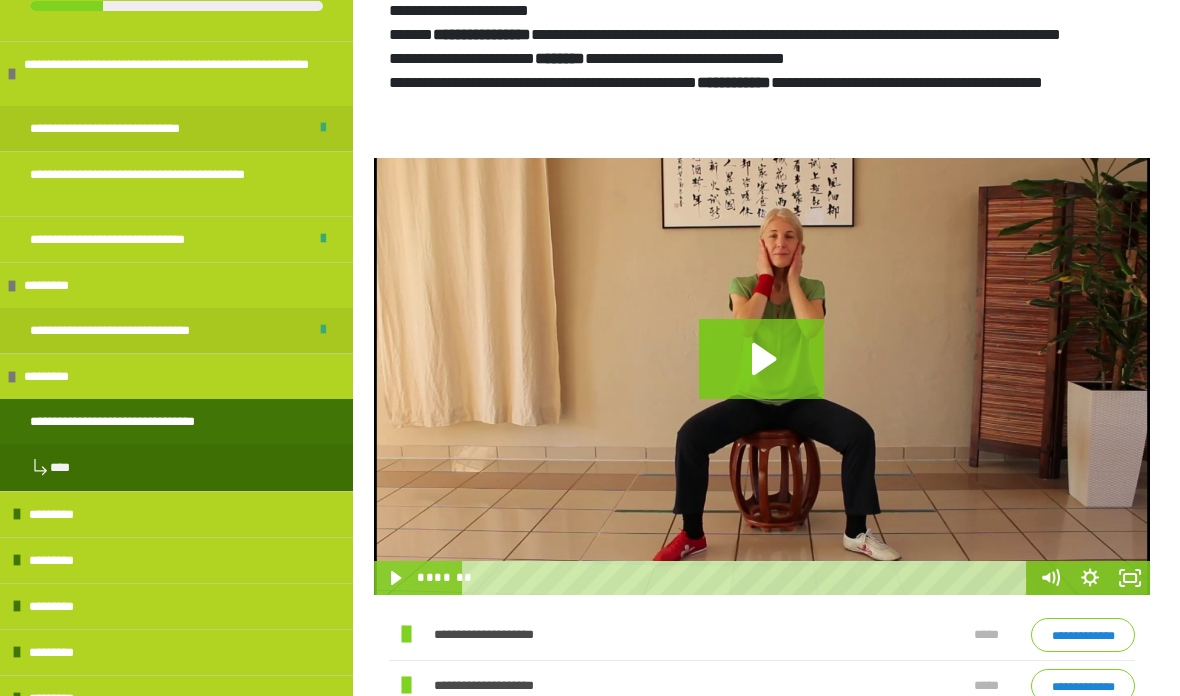 click 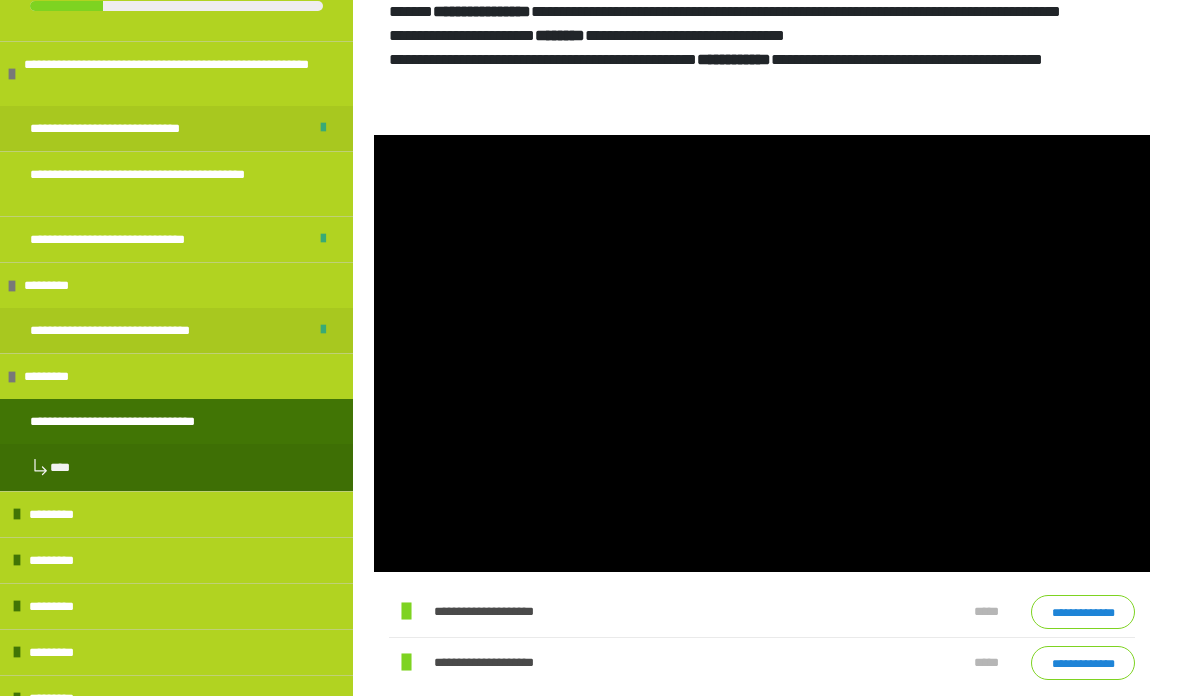 scroll, scrollTop: 462, scrollLeft: 0, axis: vertical 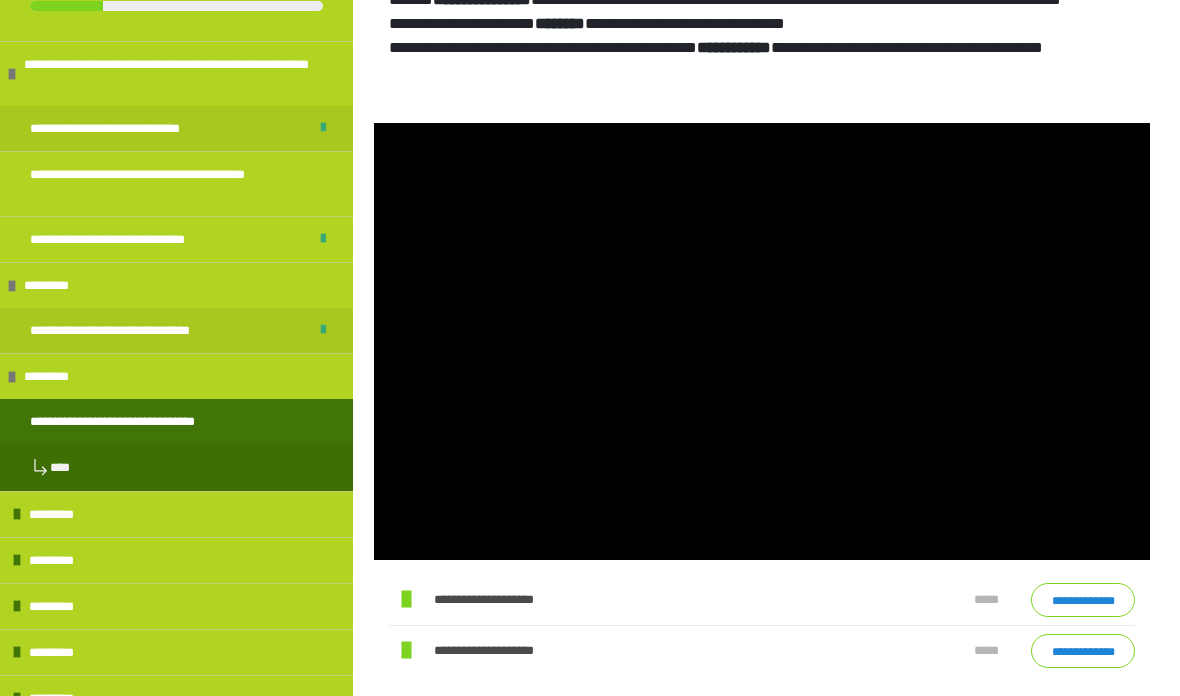 click at bounding box center [762, 341] 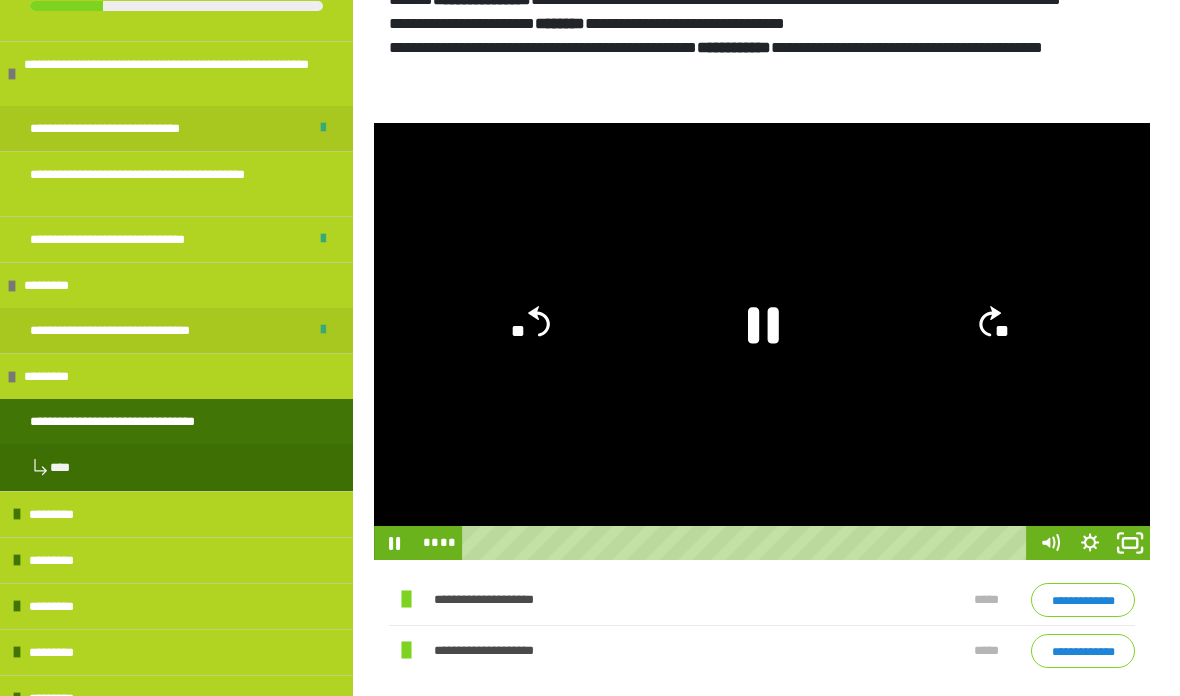 click 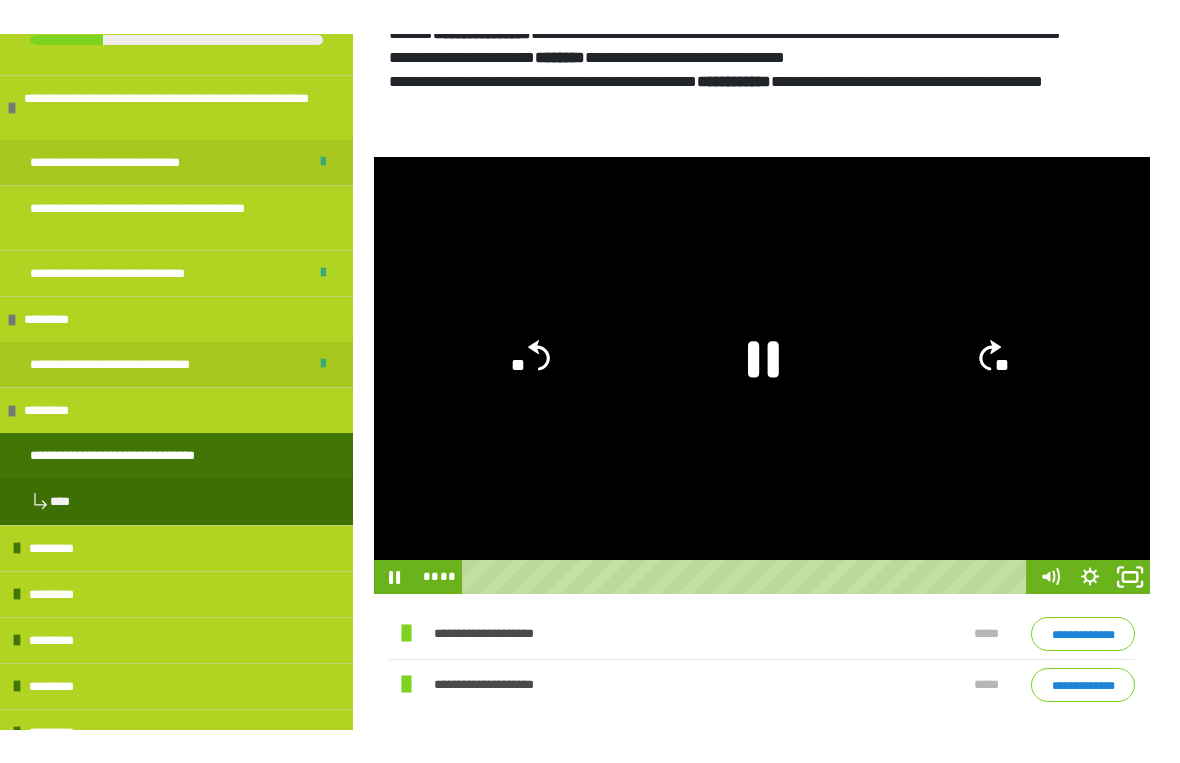 scroll, scrollTop: 24, scrollLeft: 0, axis: vertical 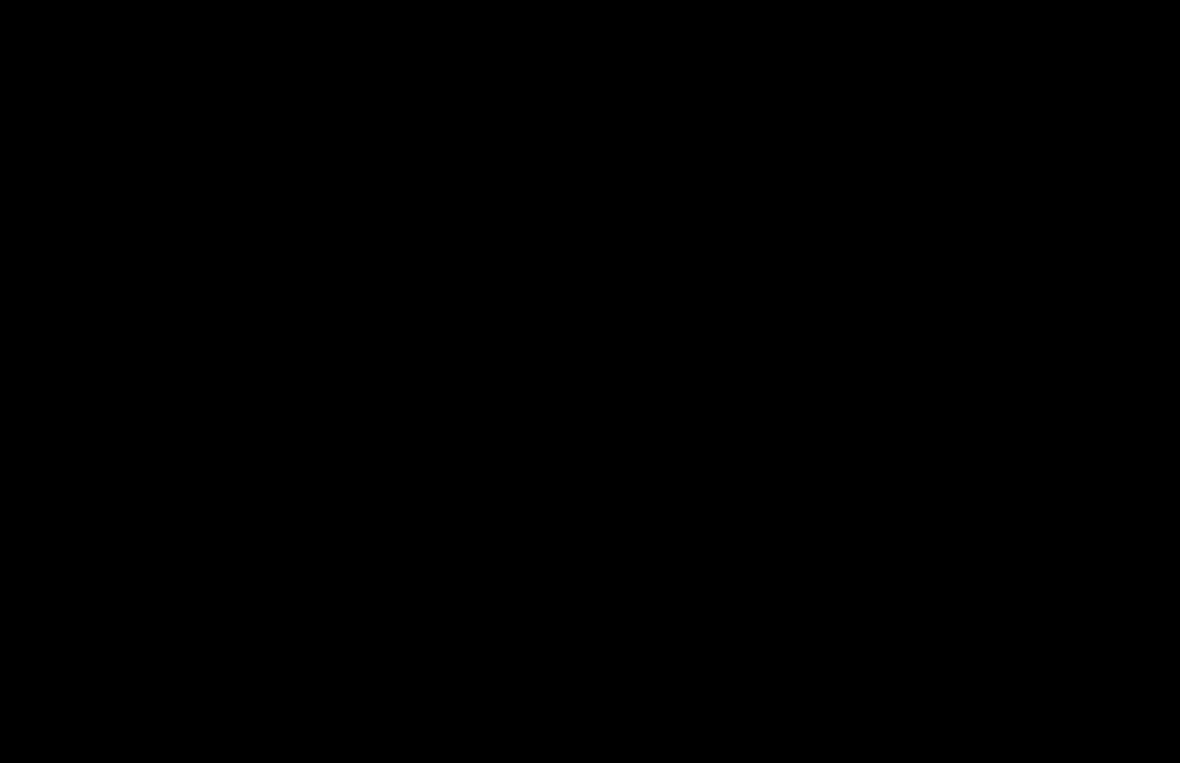 click at bounding box center [590, 381] 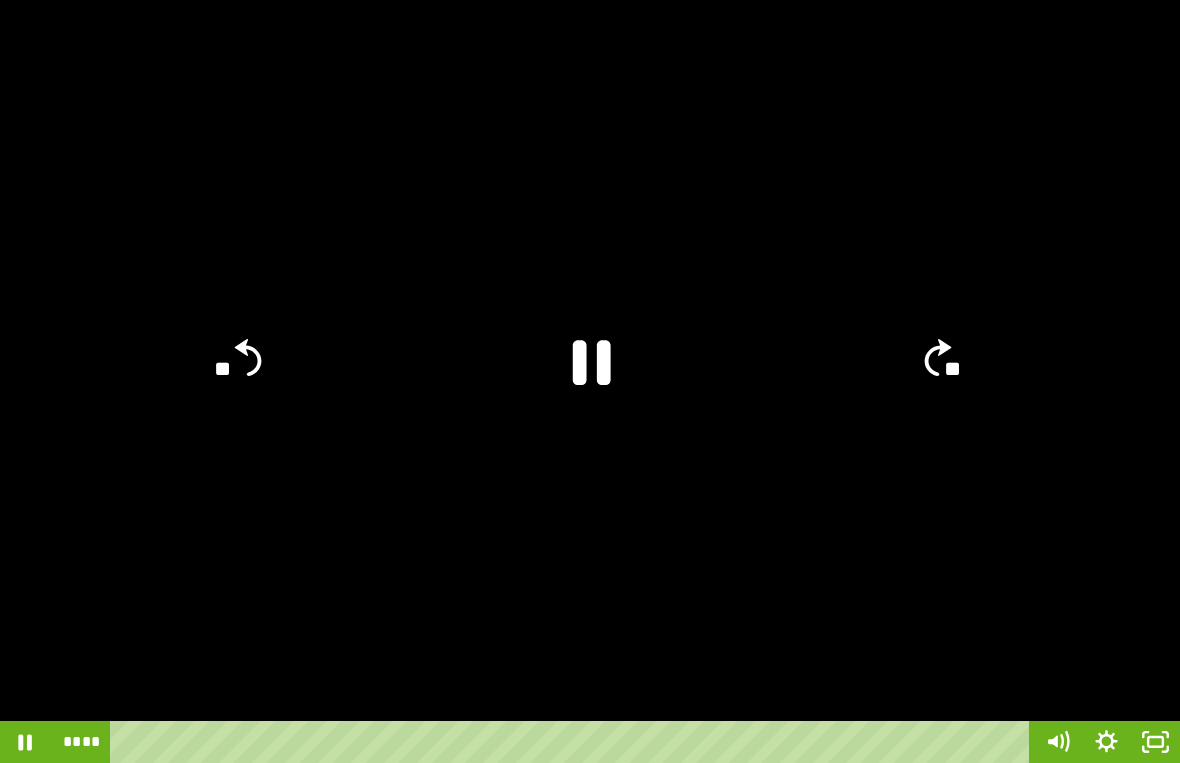 click on "**" 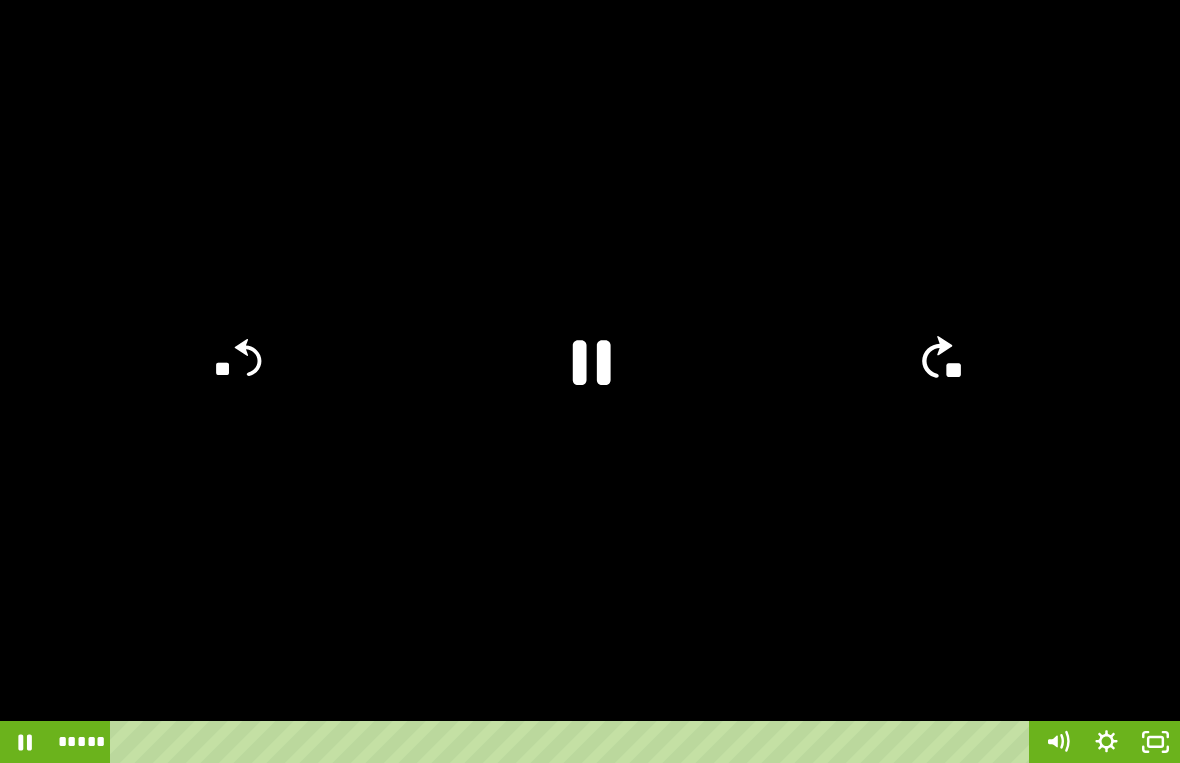 click on "**" 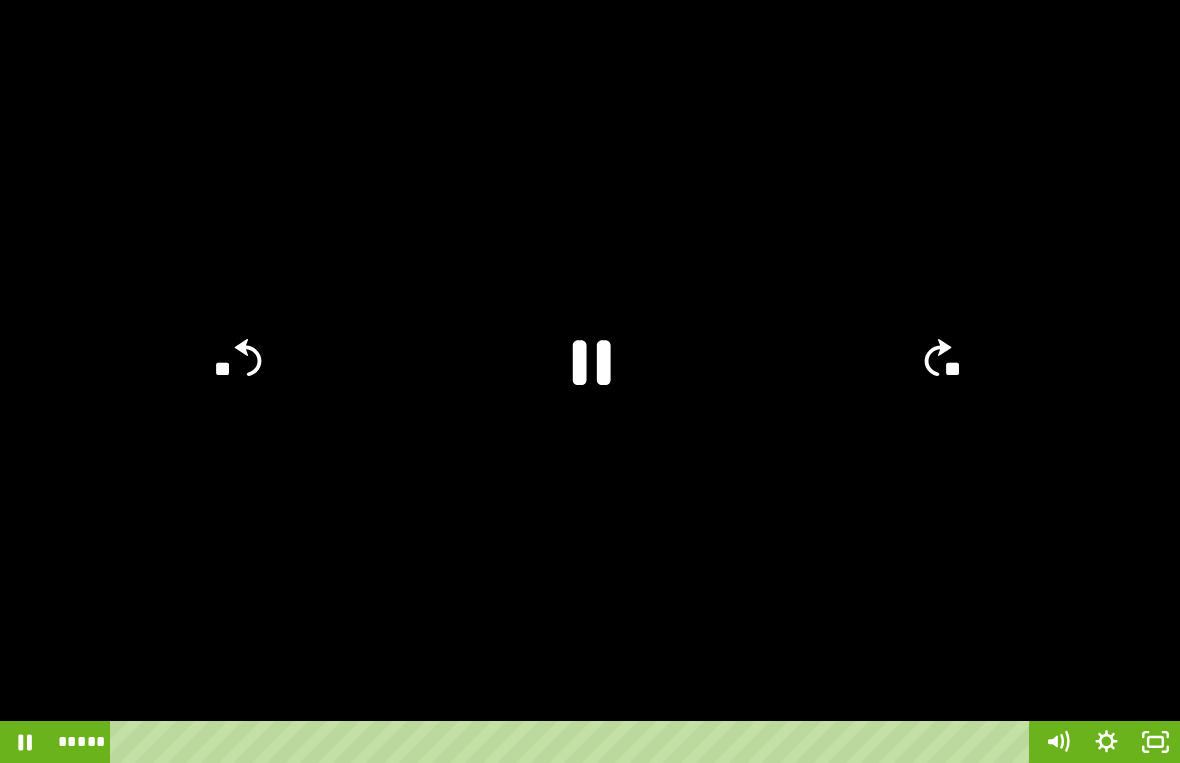 click on "**" 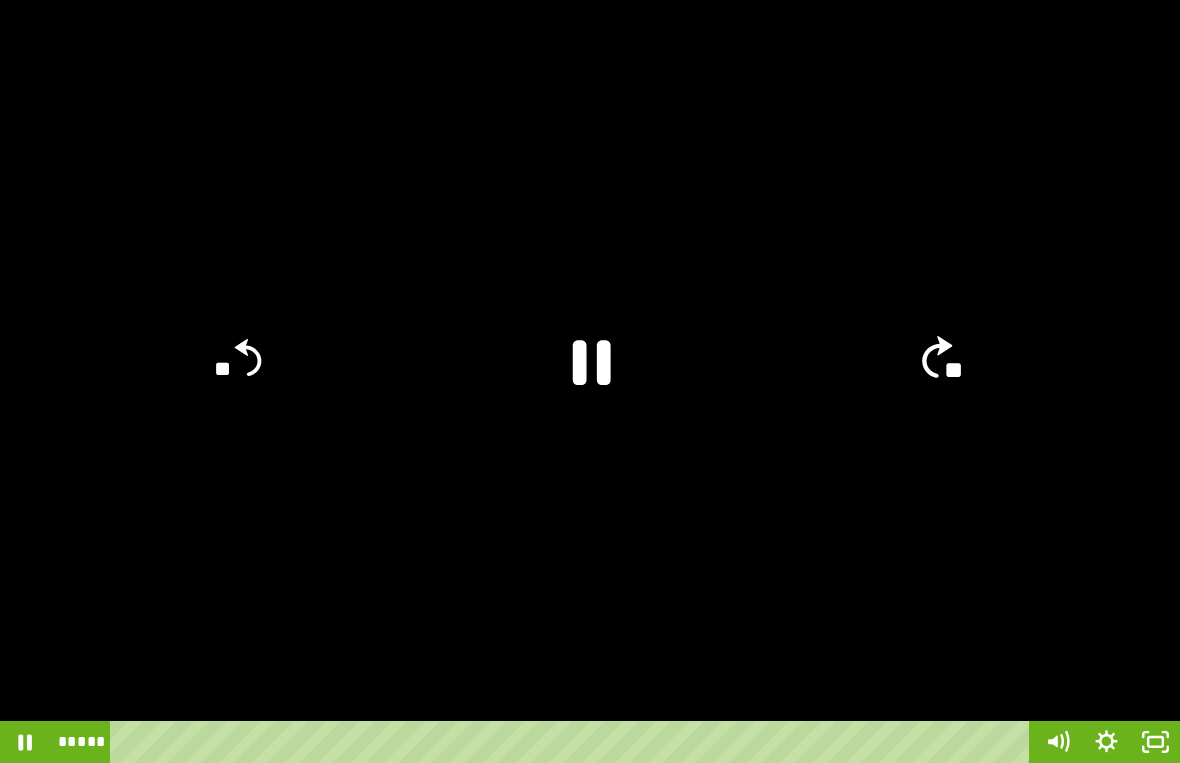 click on "**" 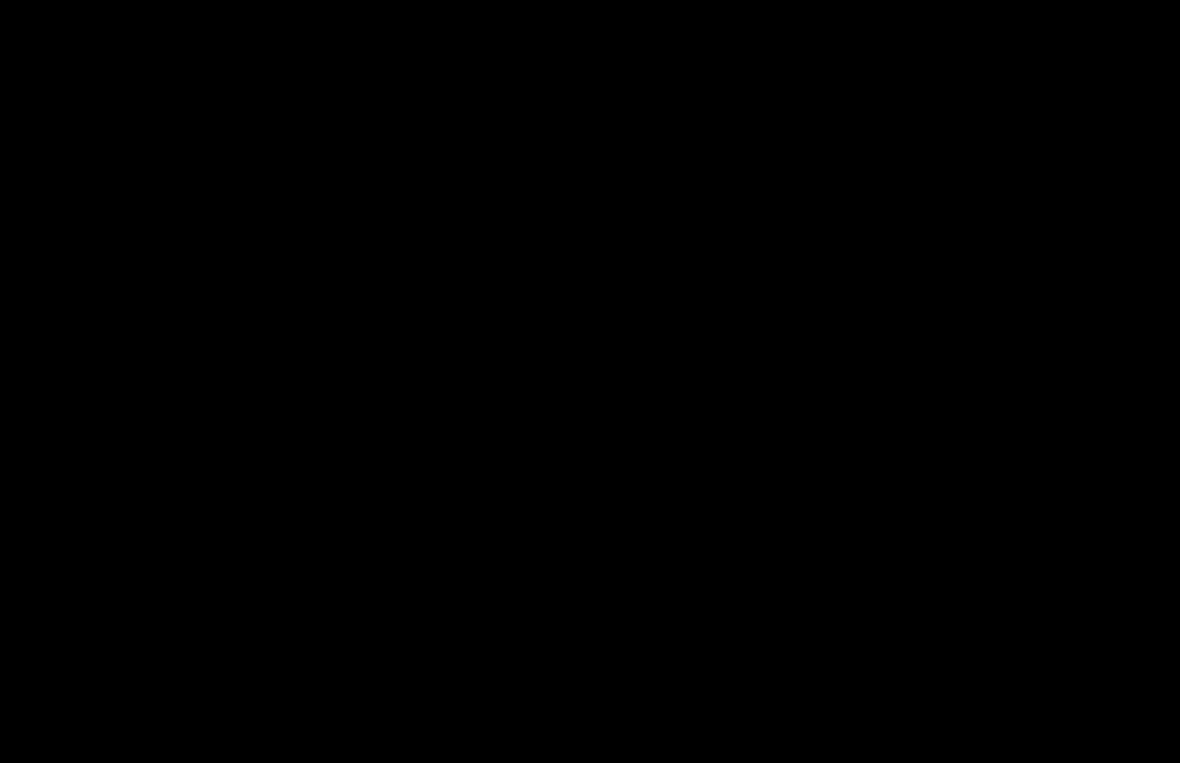 click at bounding box center (590, 381) 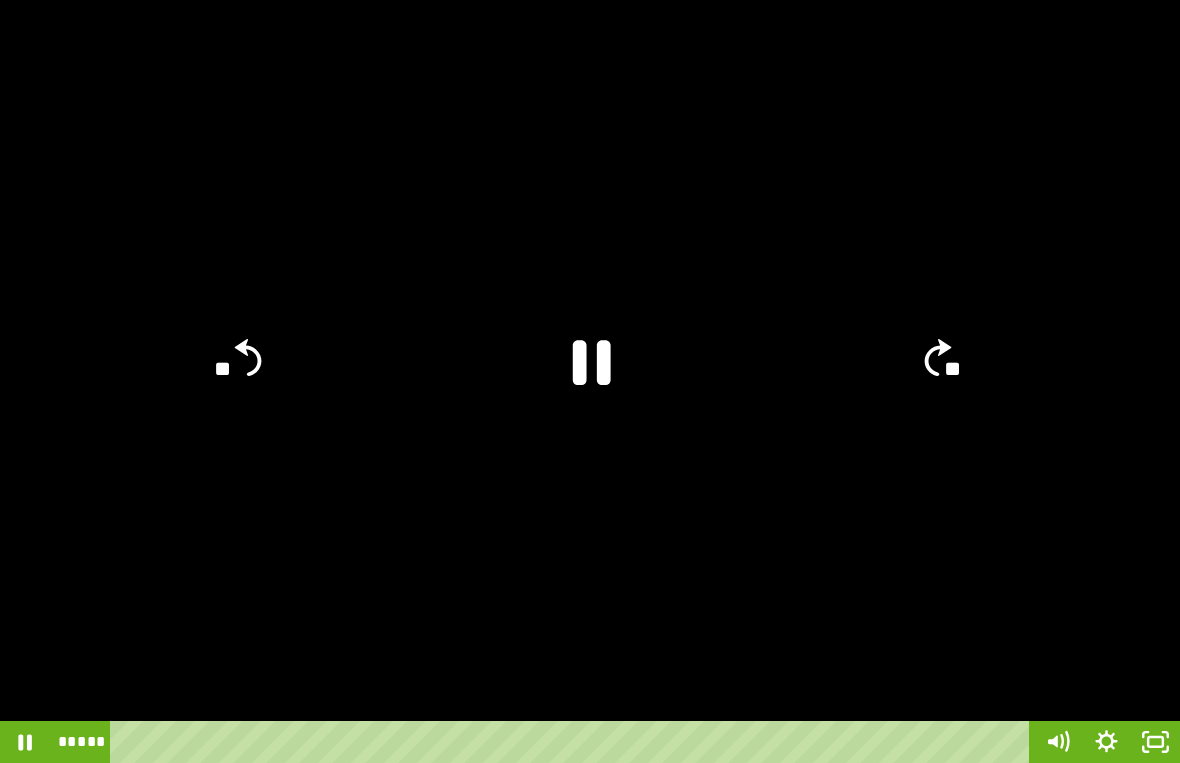 click 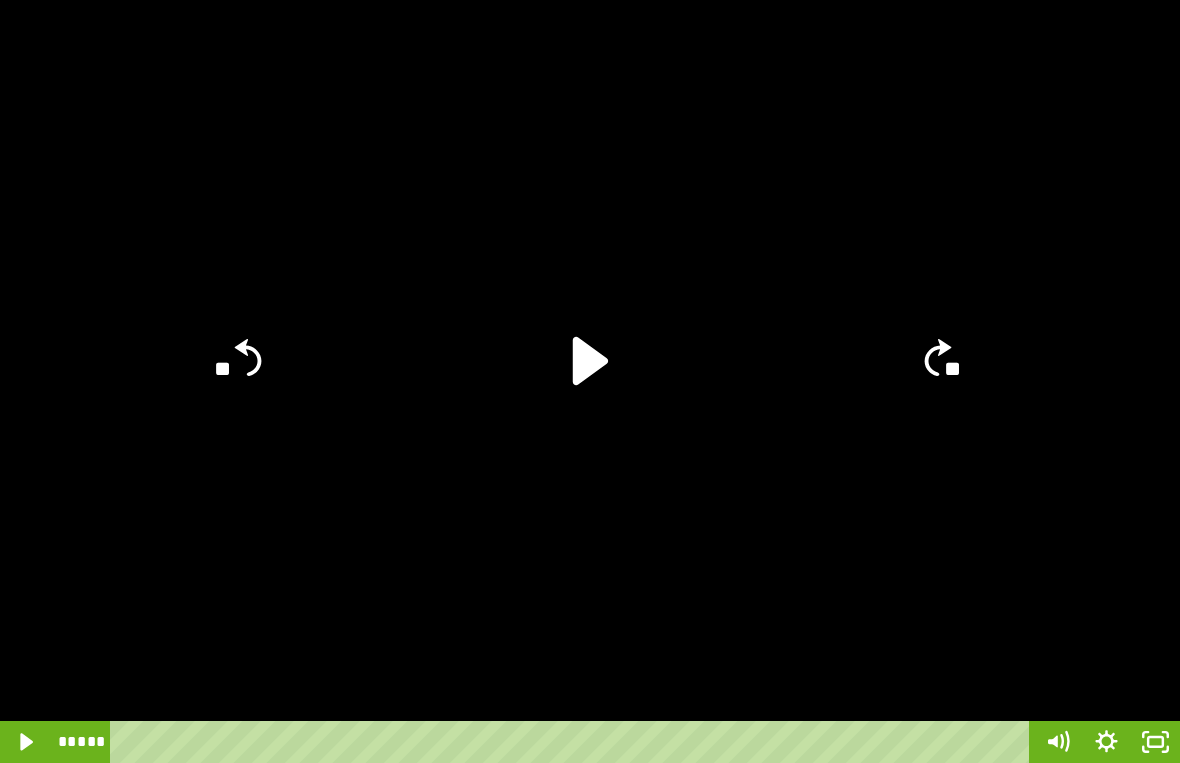 click on "**********" at bounding box center [590, 628] 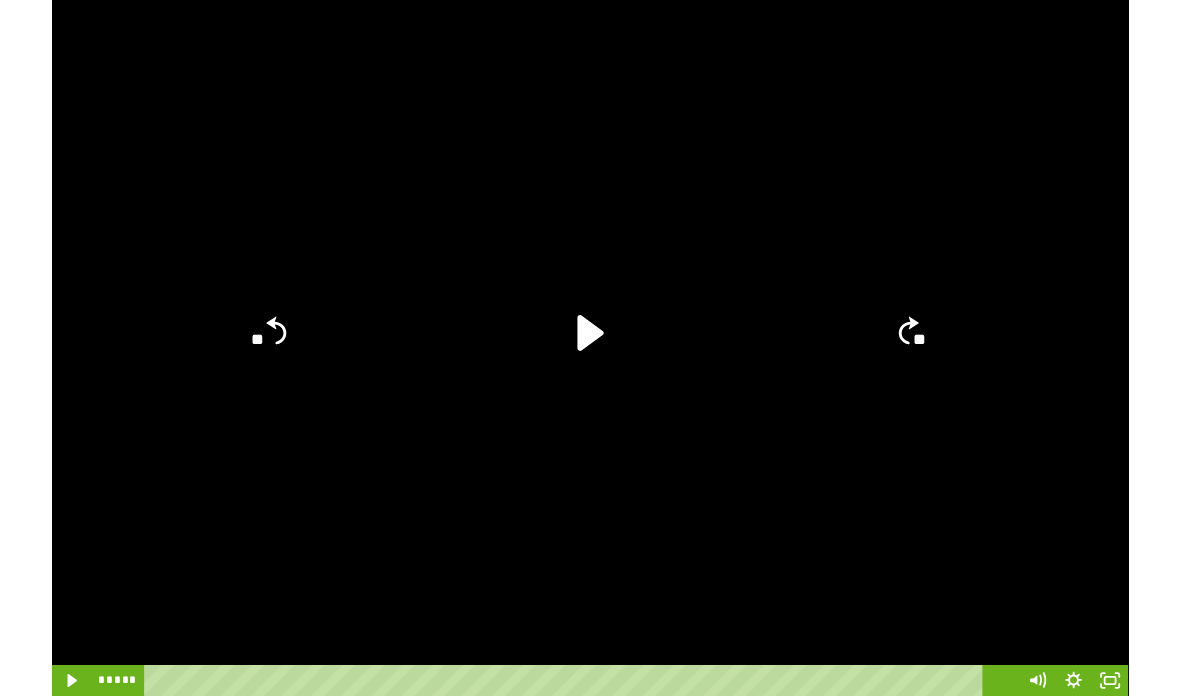 scroll, scrollTop: 462, scrollLeft: 0, axis: vertical 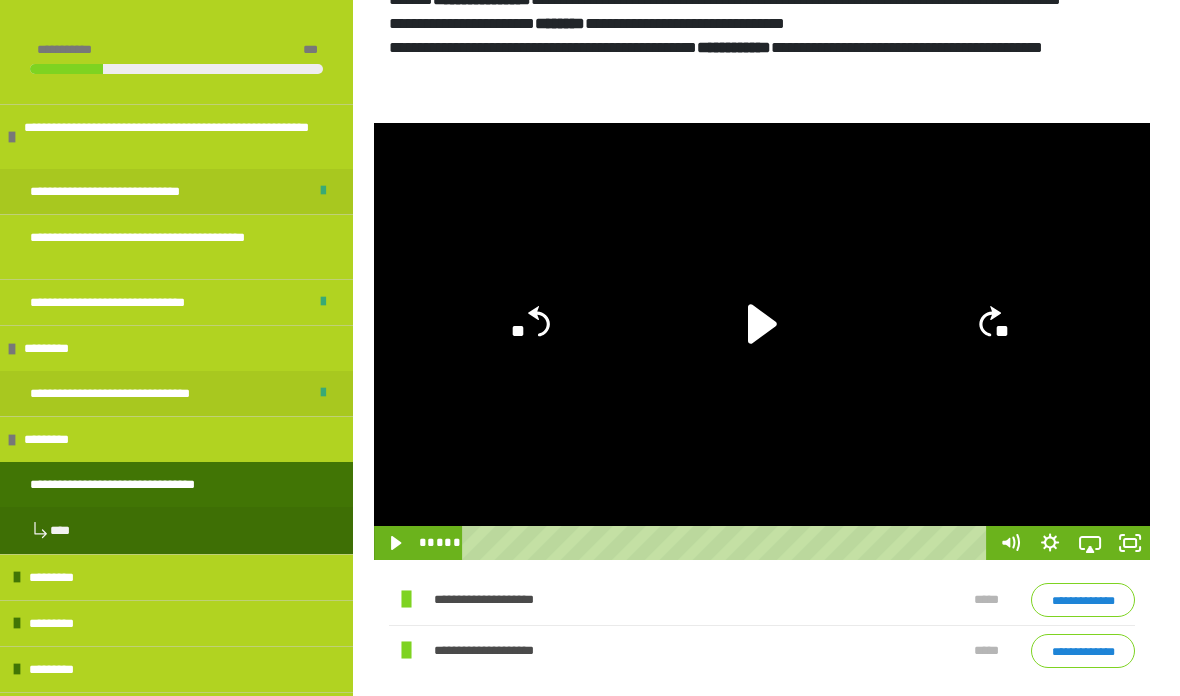 click 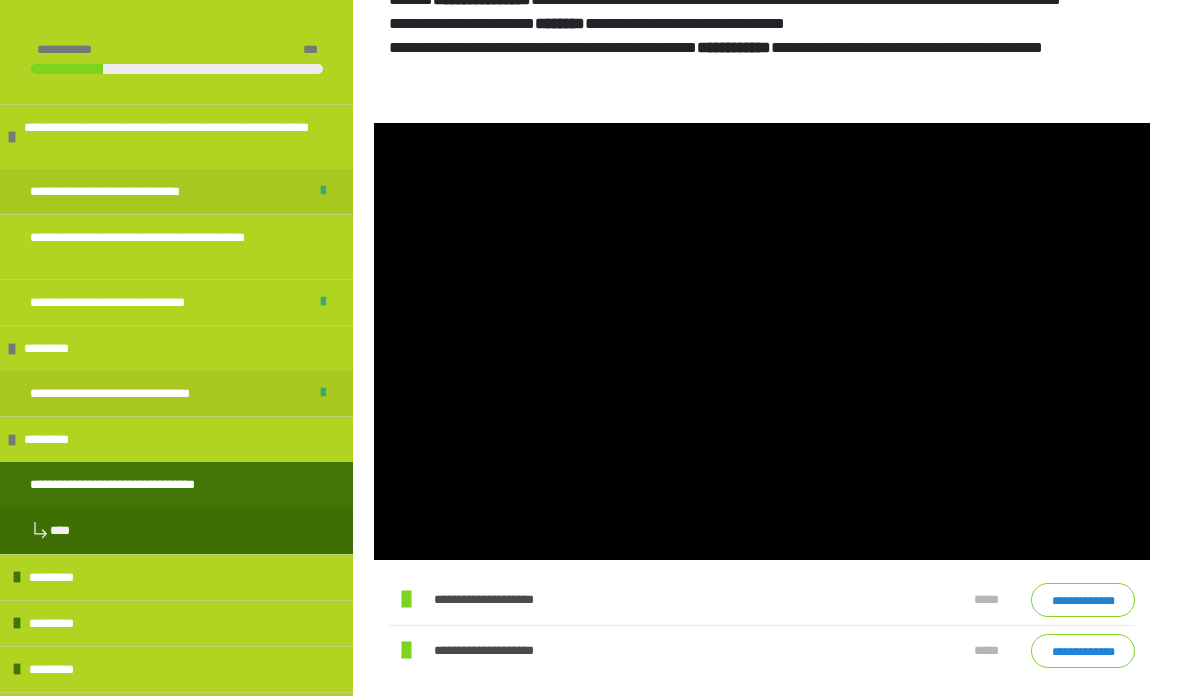 click at bounding box center (762, 341) 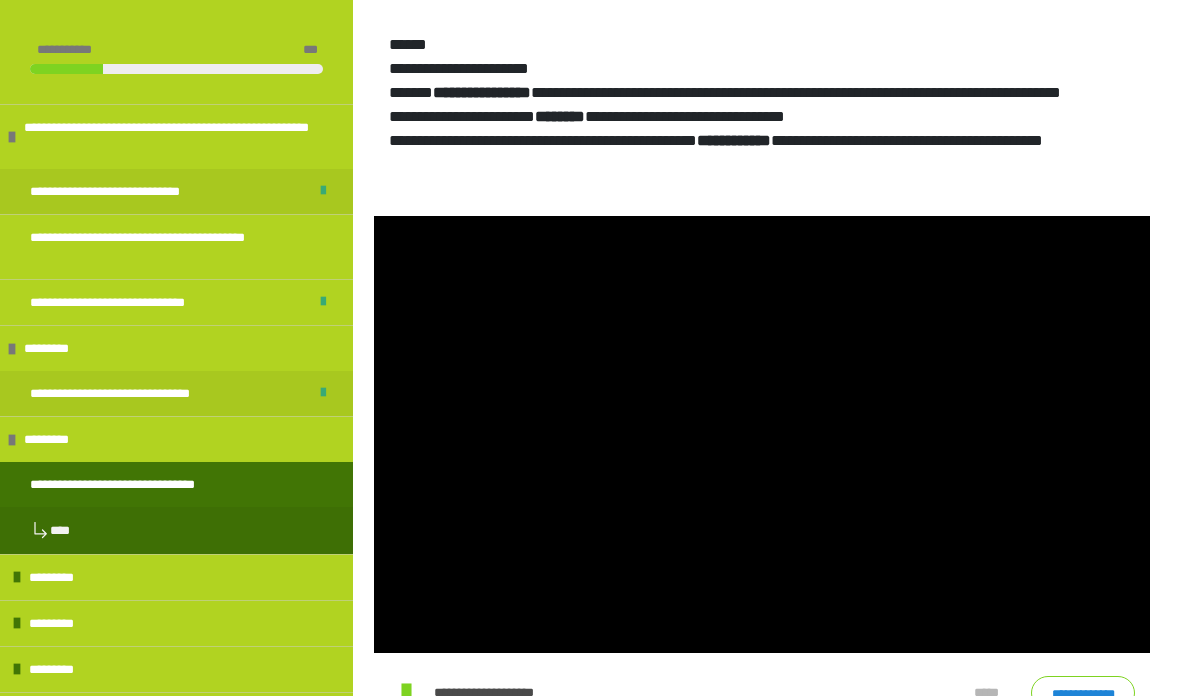 scroll, scrollTop: 339, scrollLeft: 0, axis: vertical 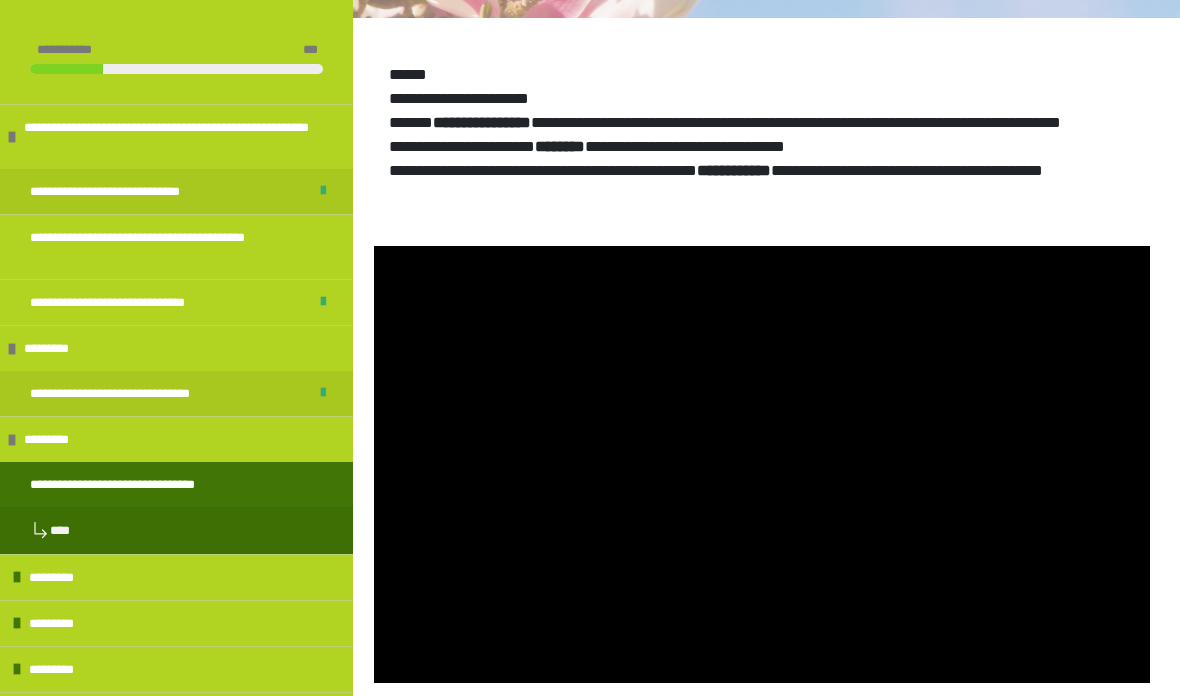 click at bounding box center [762, 464] 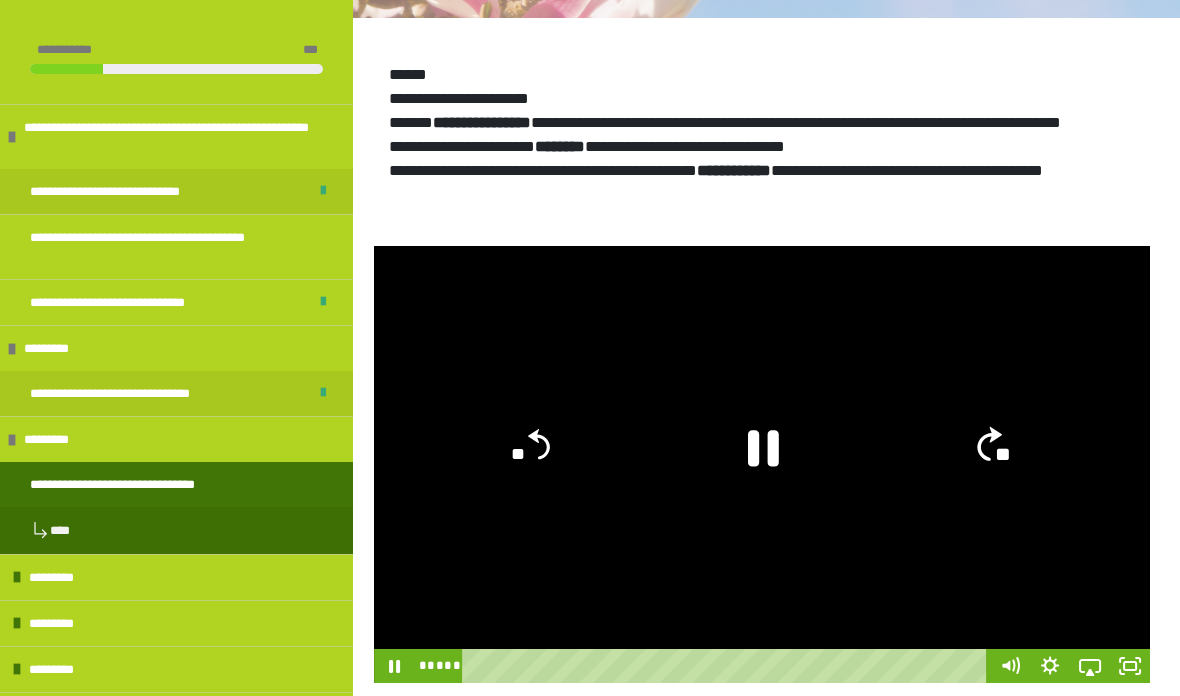 click on "**" 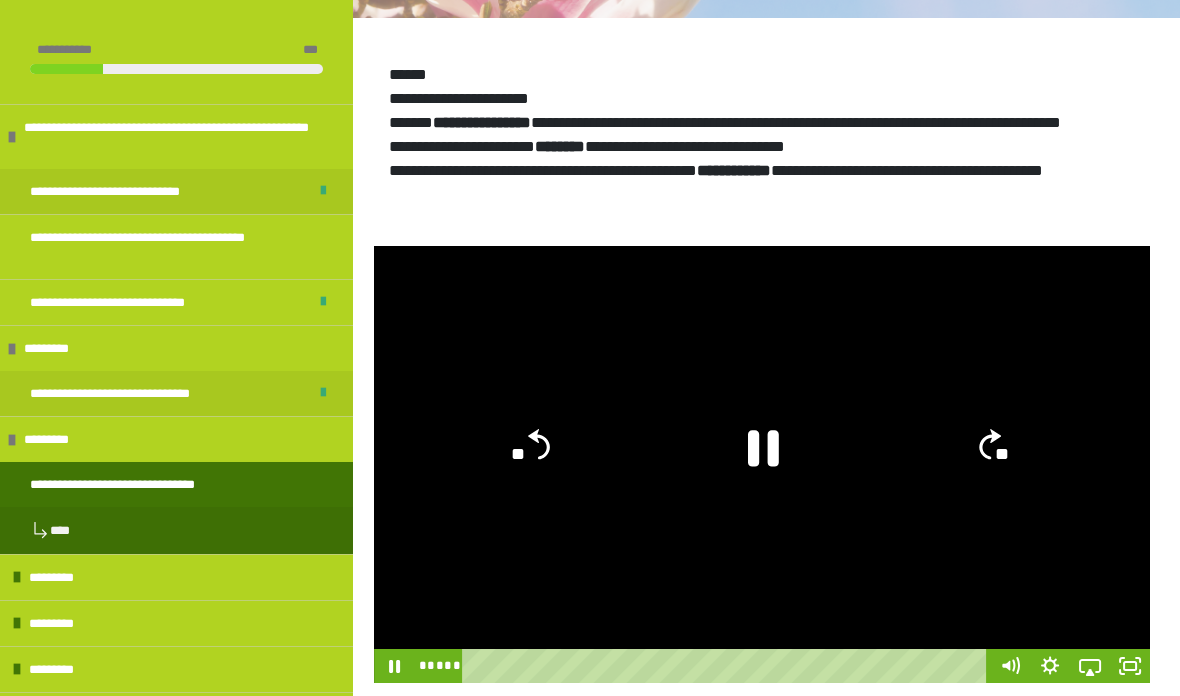 click on "**" 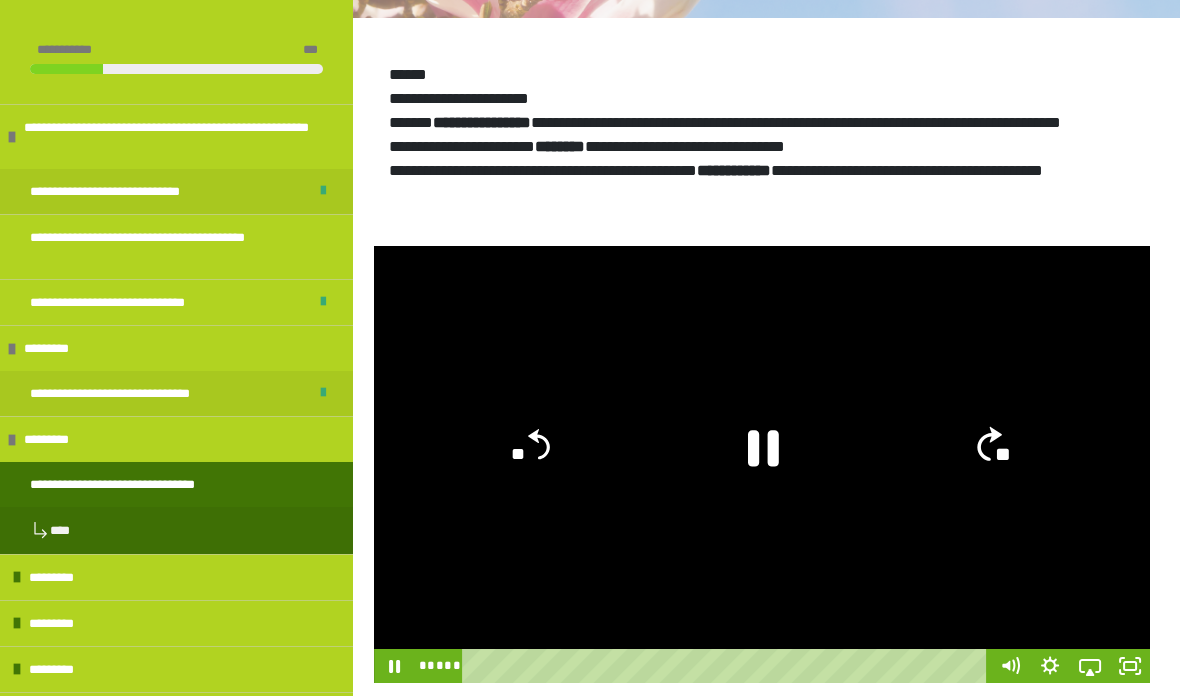 click on "**" 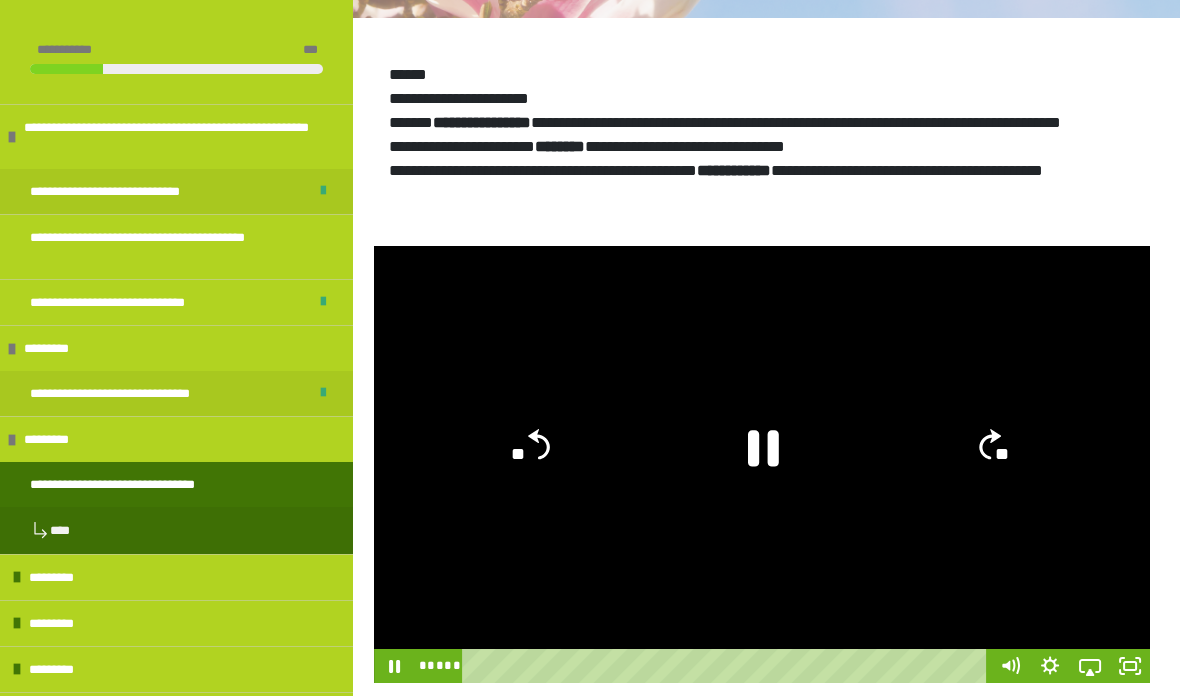 click on "**" 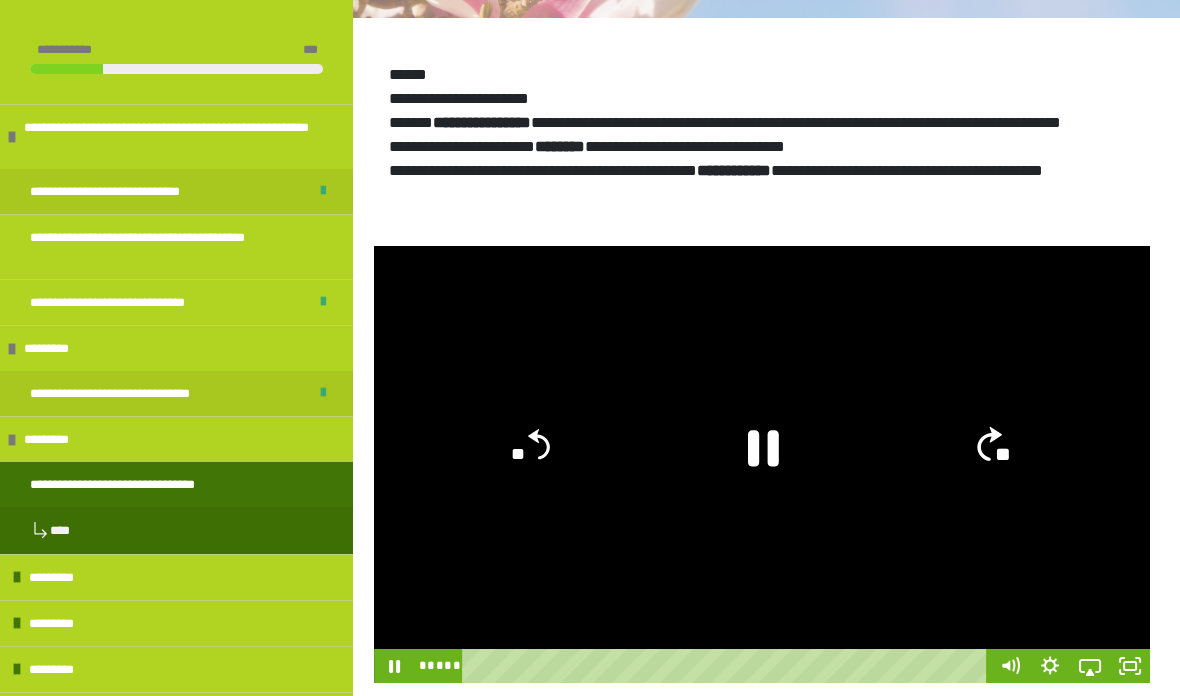 click on "**" 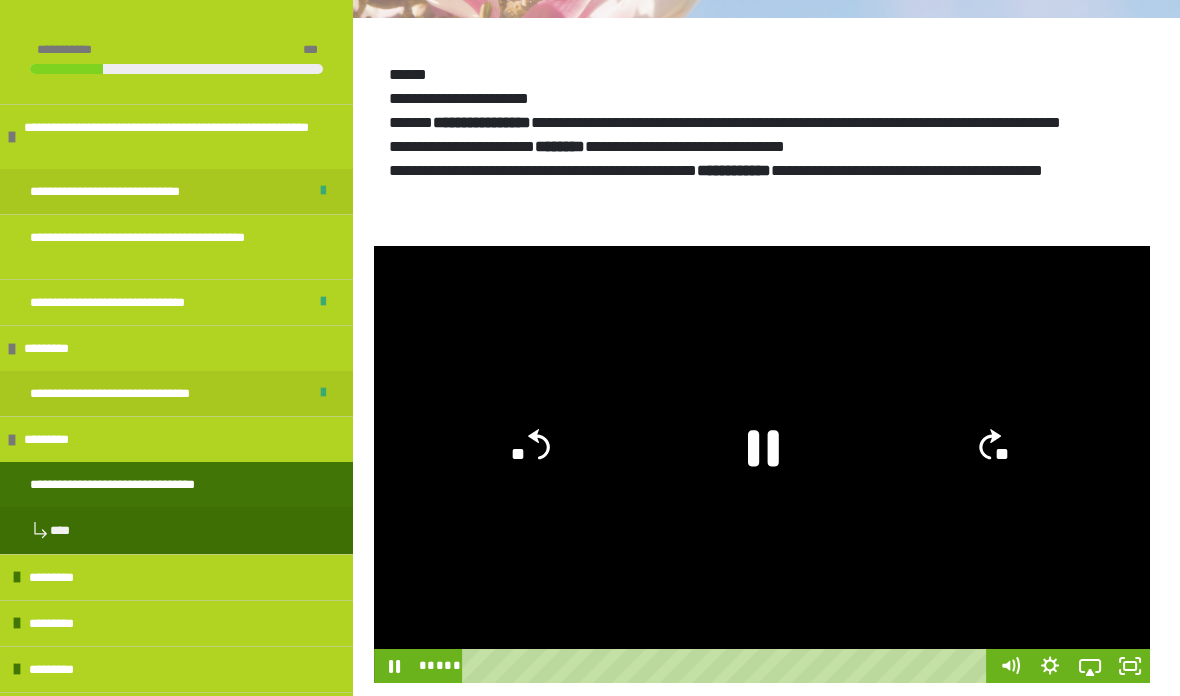 click on "**" 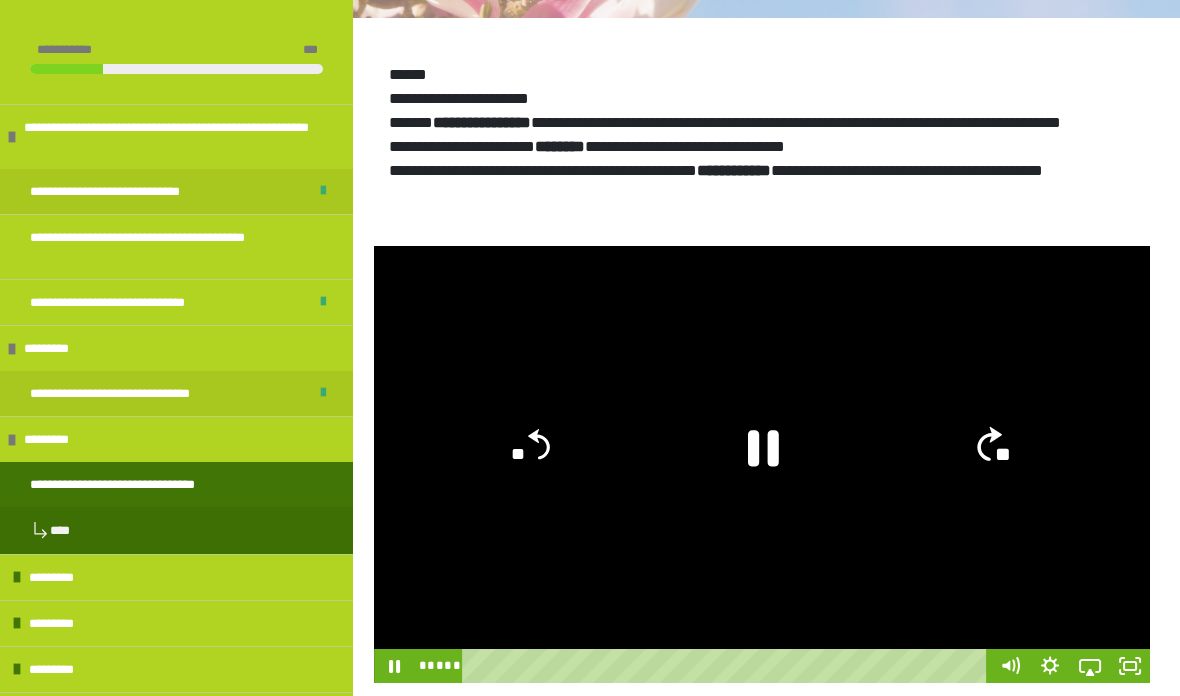 click 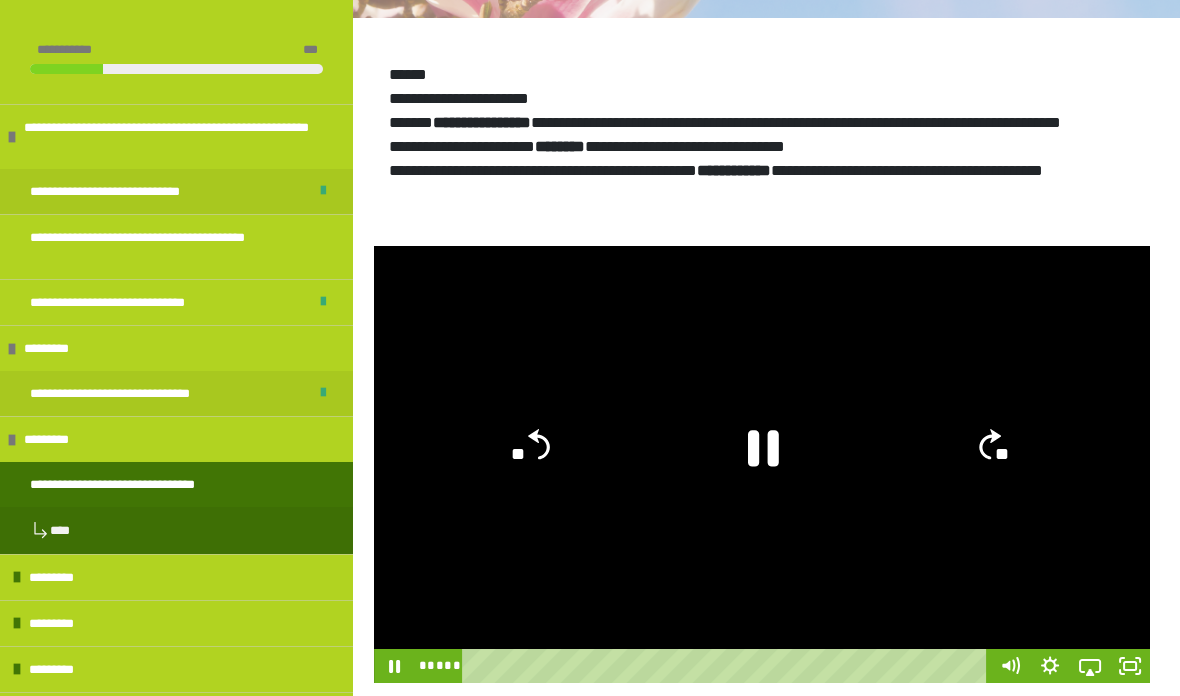 click on "**" 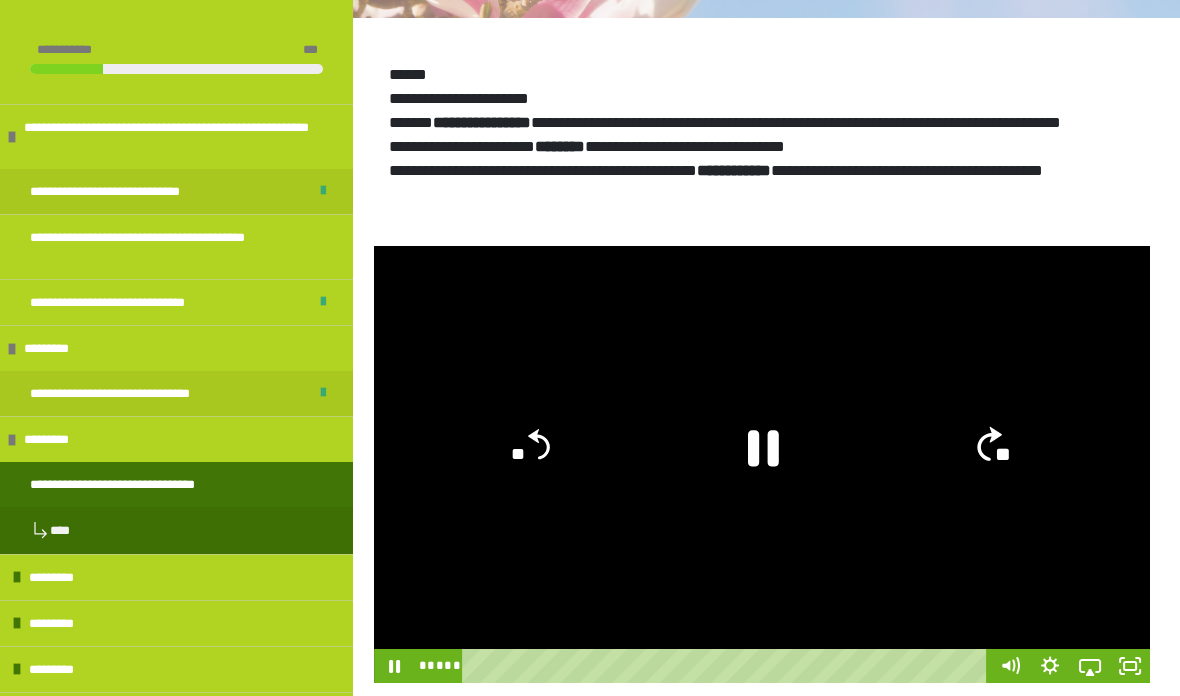 click on "**" 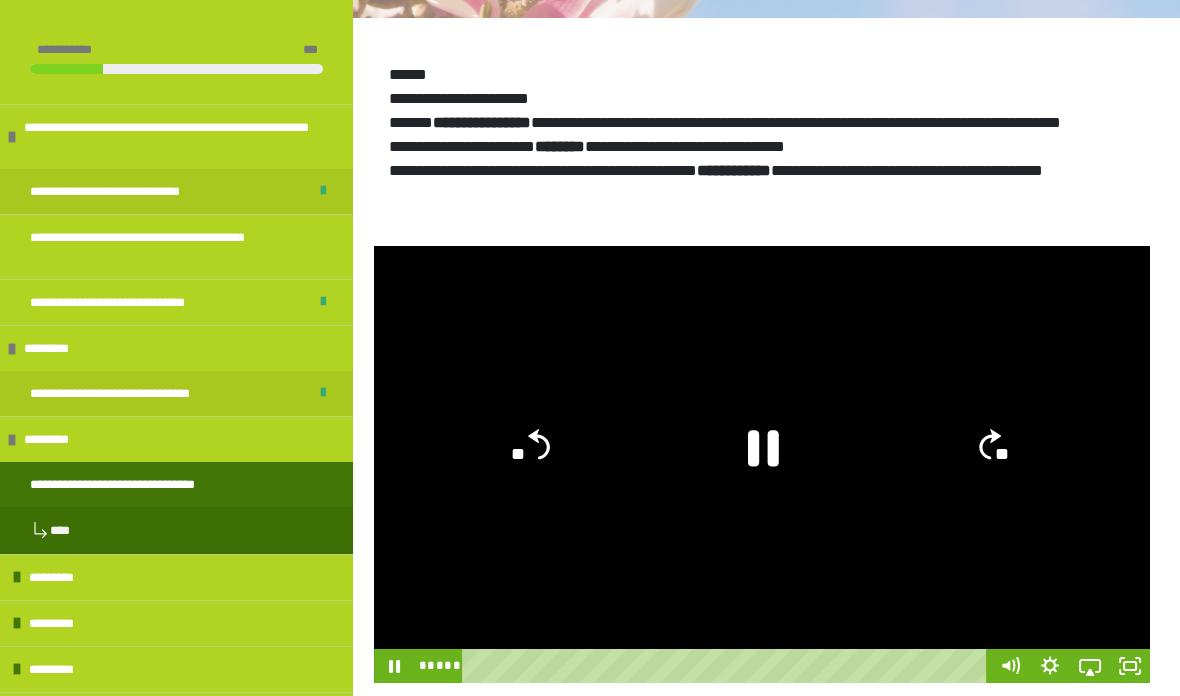 click on "**" 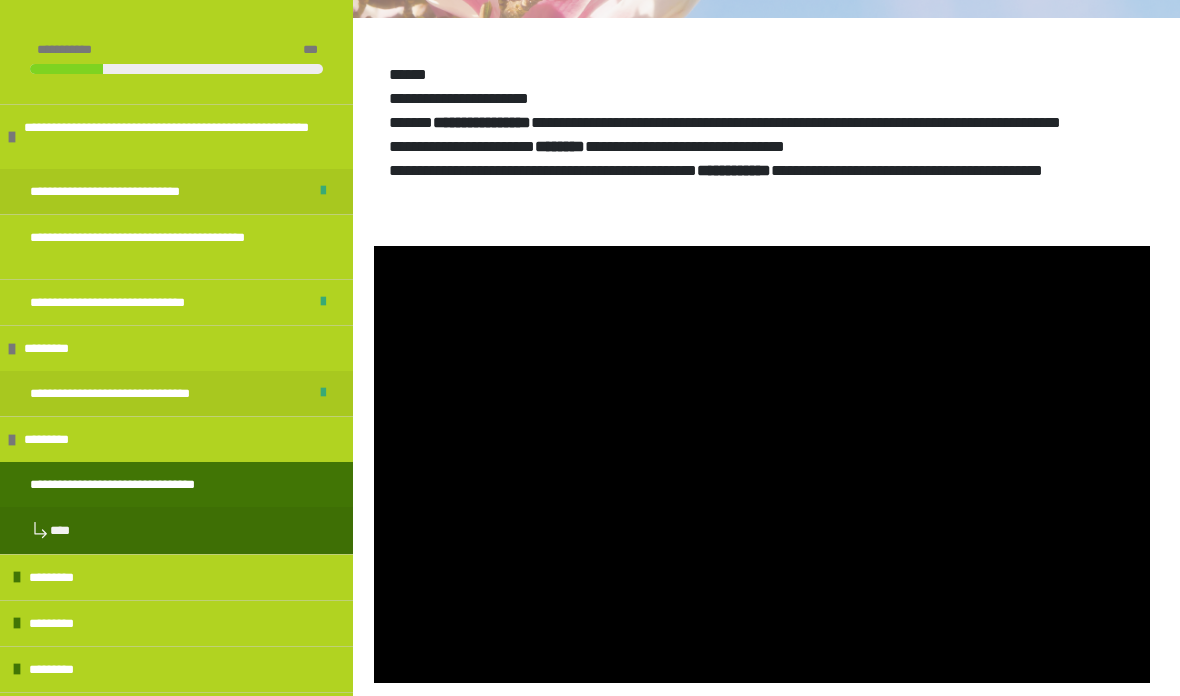 click at bounding box center [762, 464] 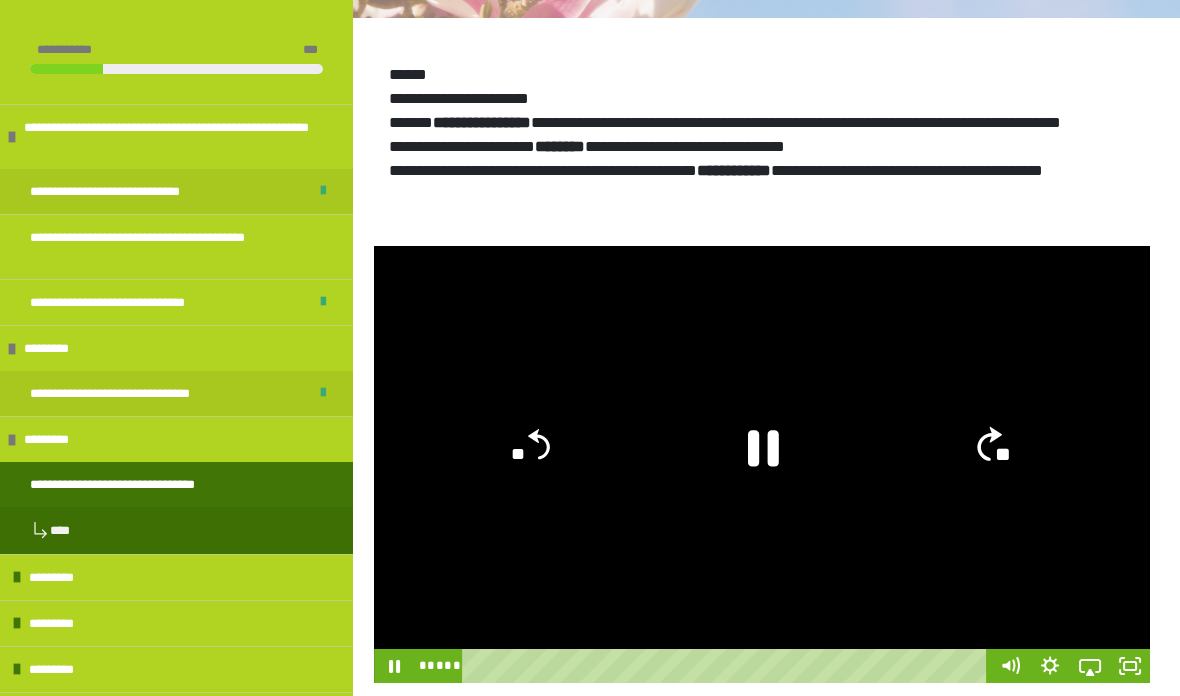 click on "**" 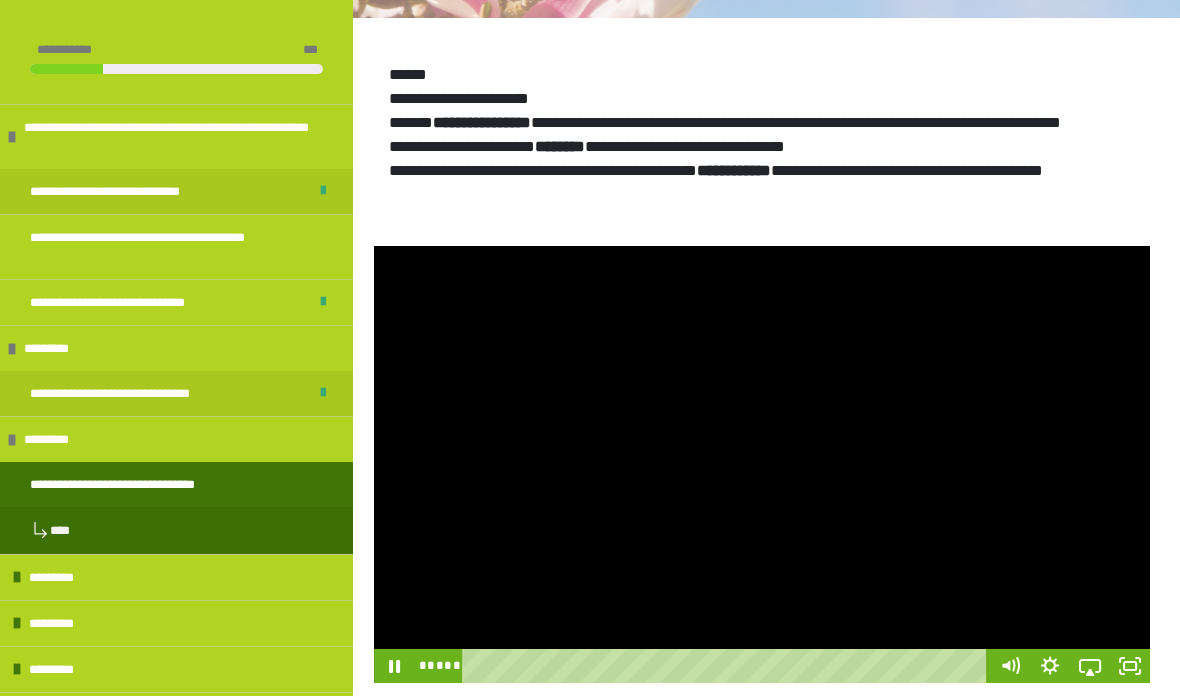 click at bounding box center [762, 464] 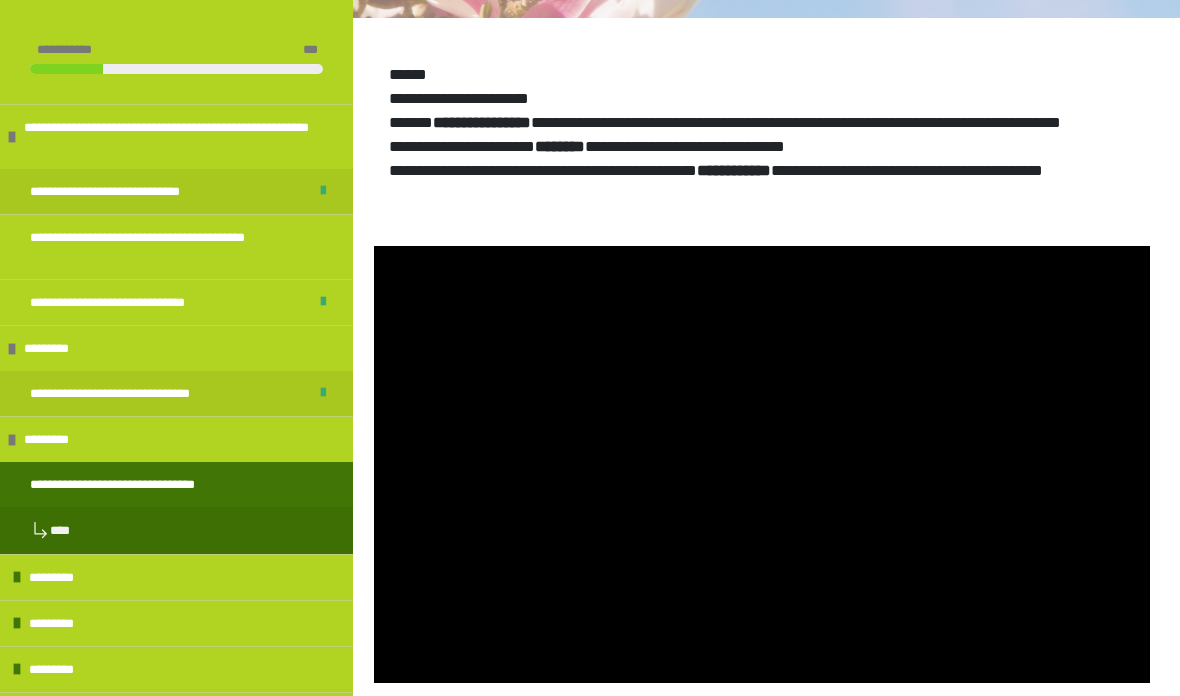 click at bounding box center [762, 464] 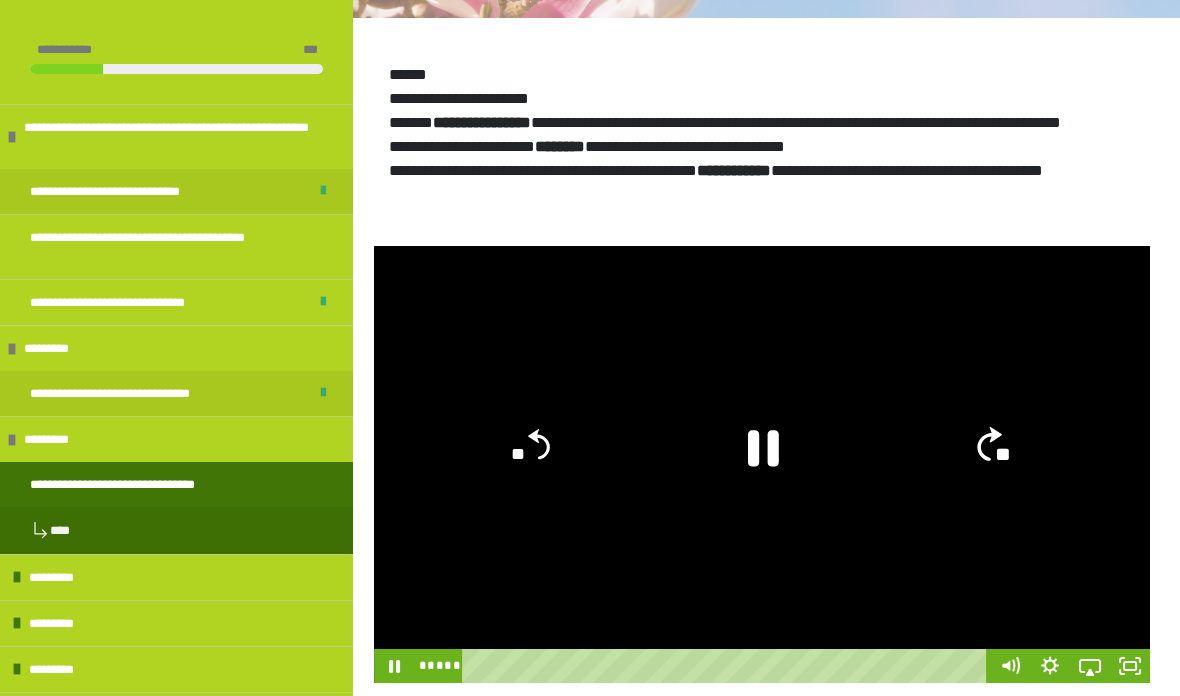 click on "**" 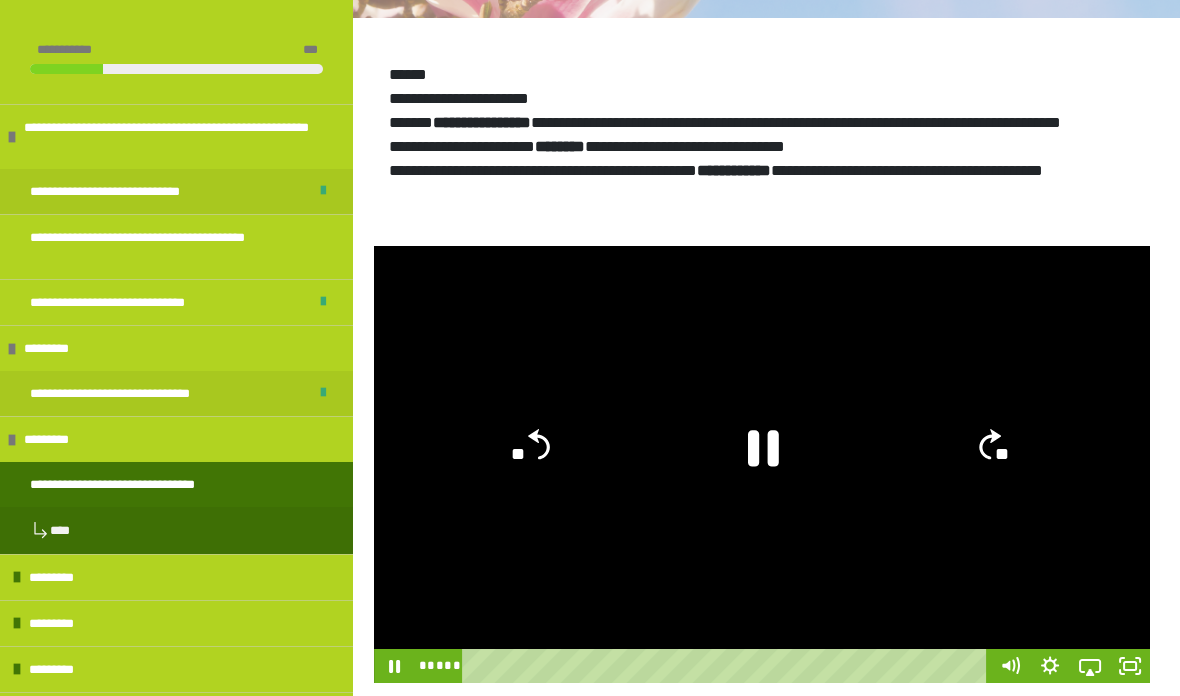 click on "**" 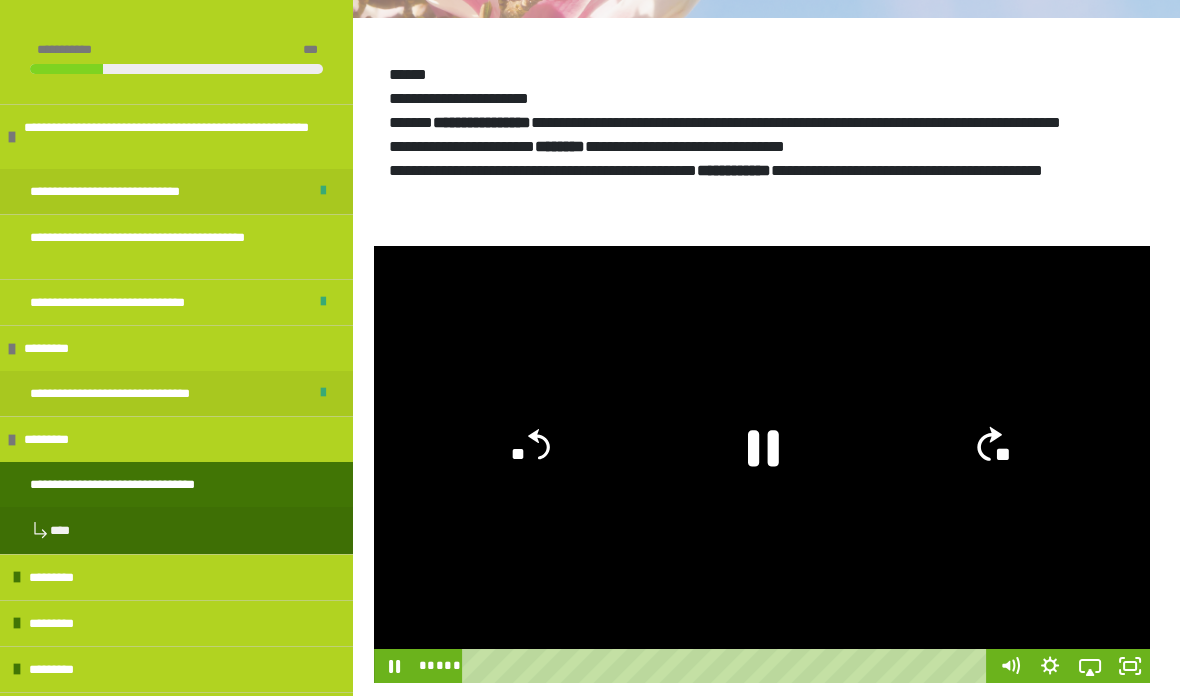 click on "**" 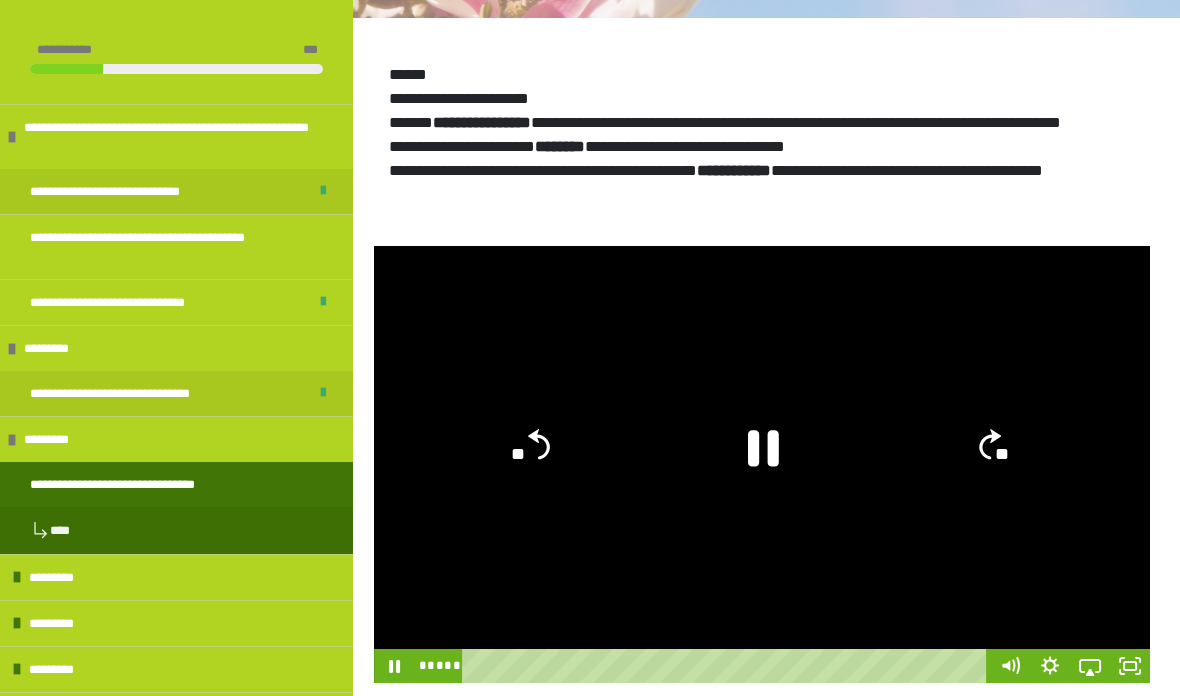 click on "**" 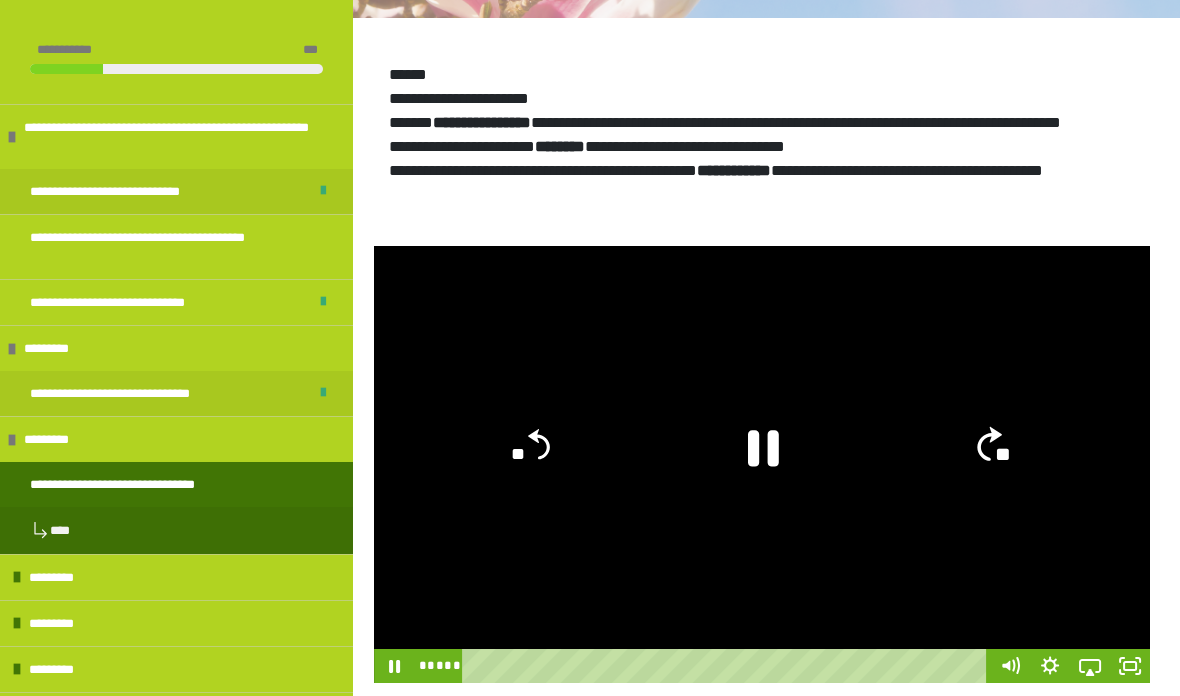 click on "**" 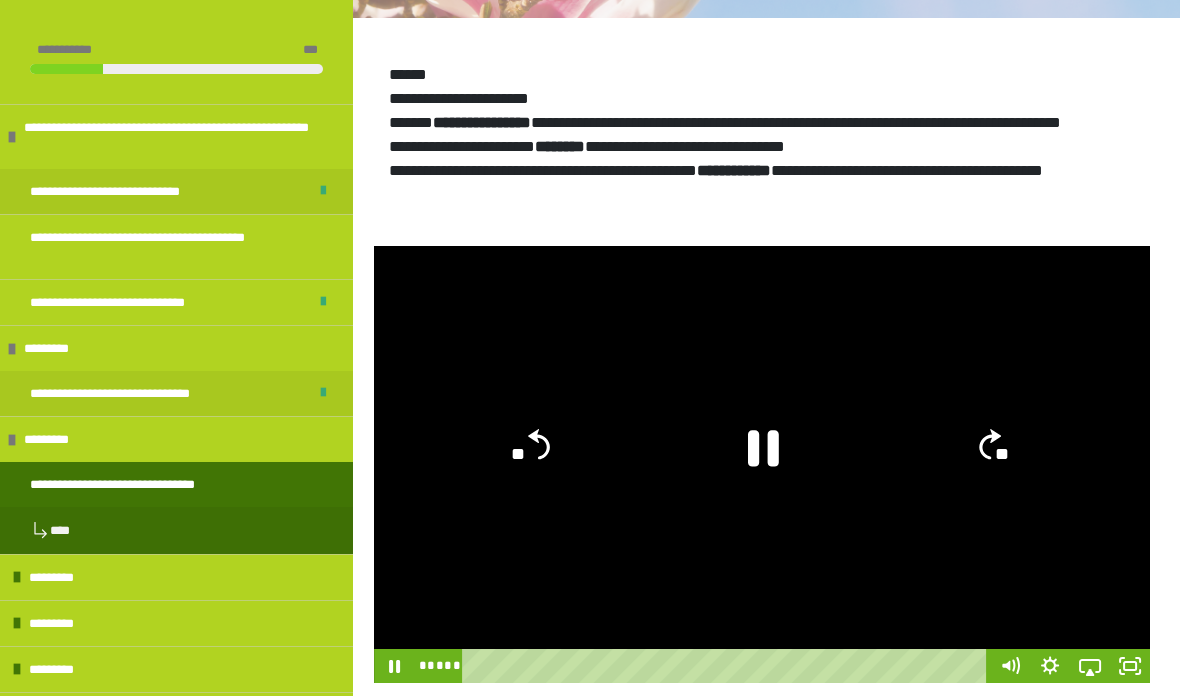 click on "**" 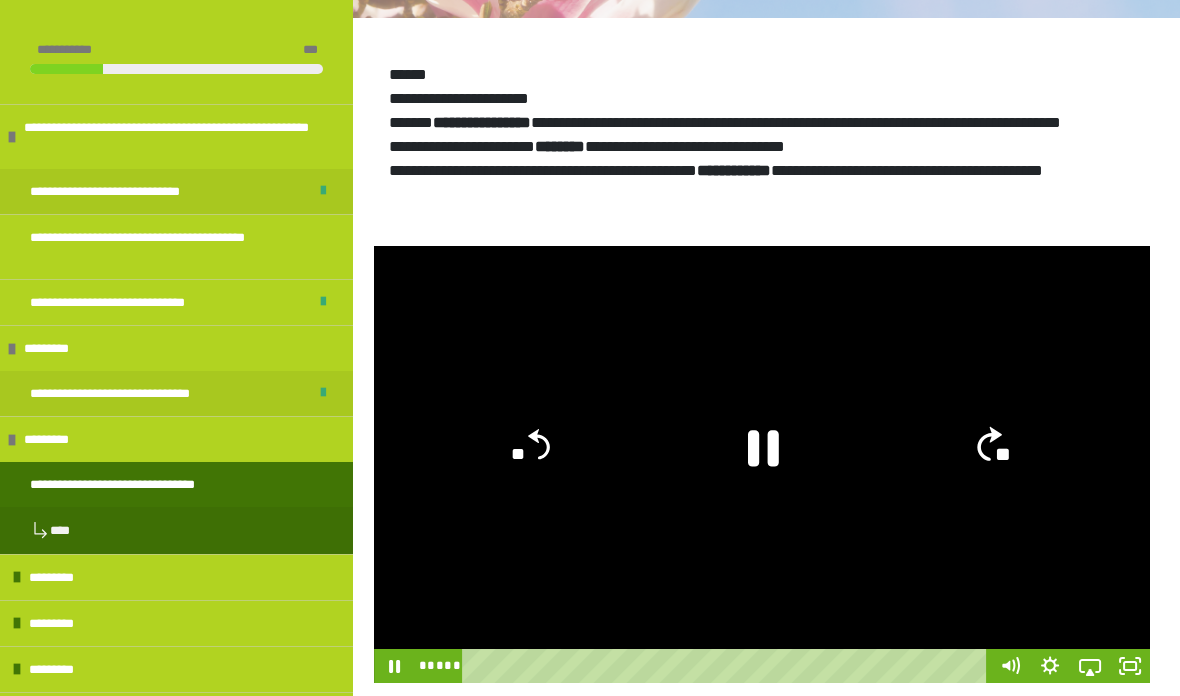 click on "**" 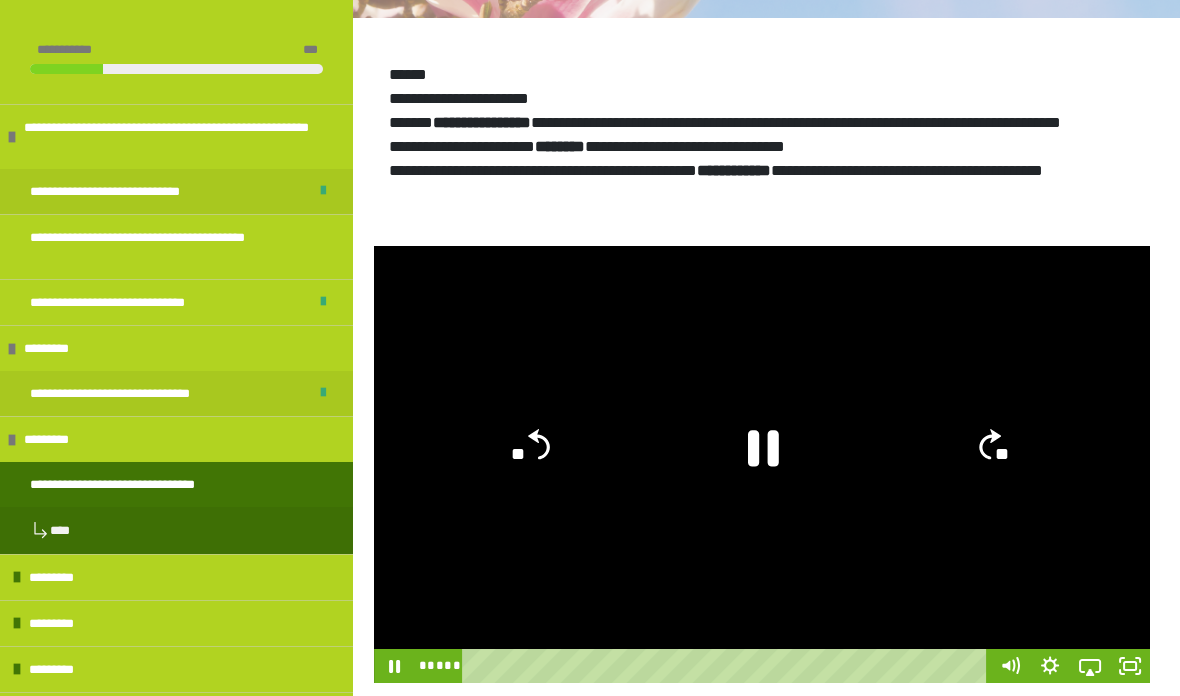 click on "**" 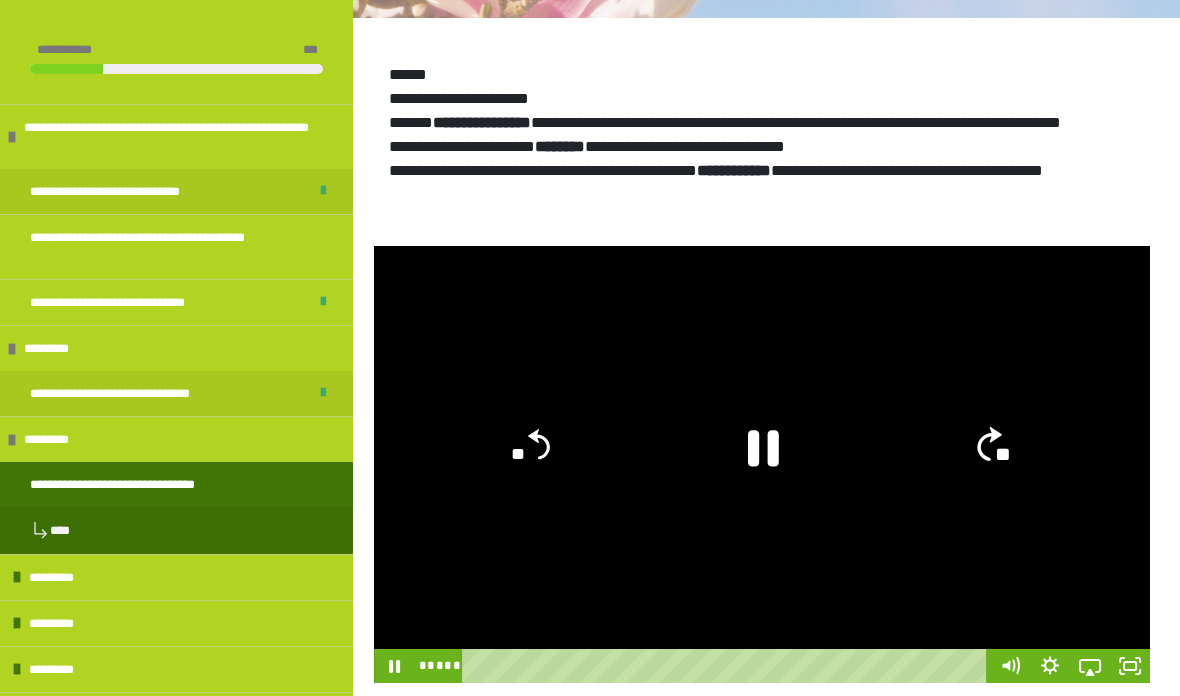 click on "**" 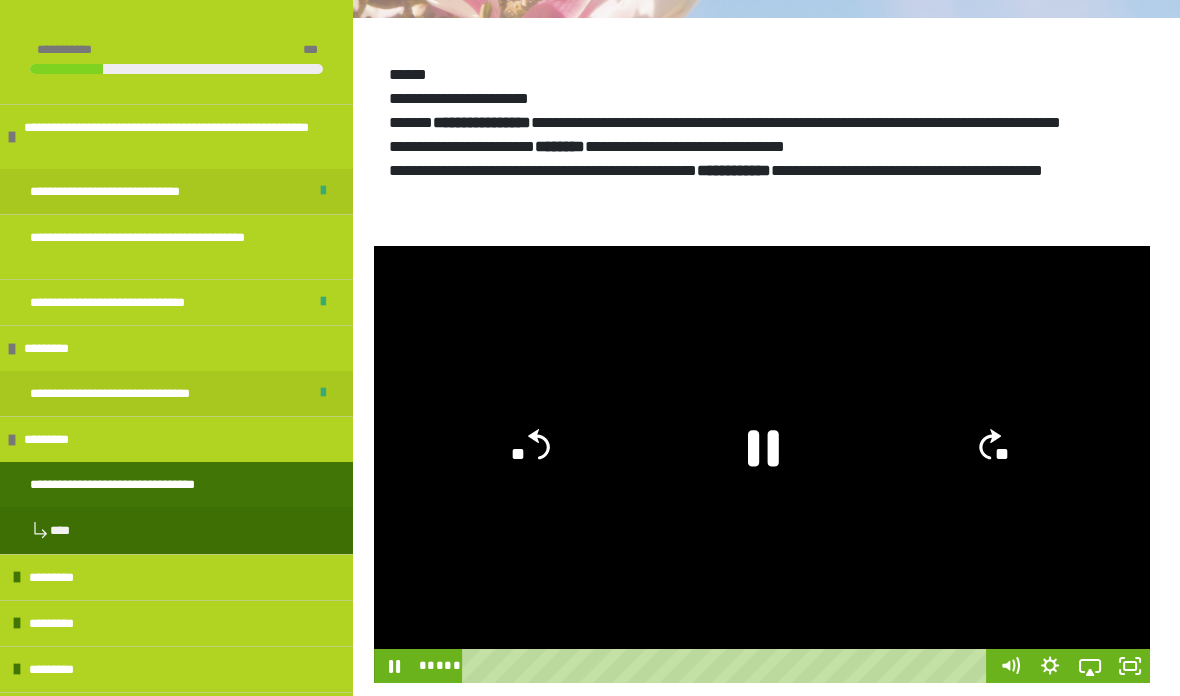 click on "**" 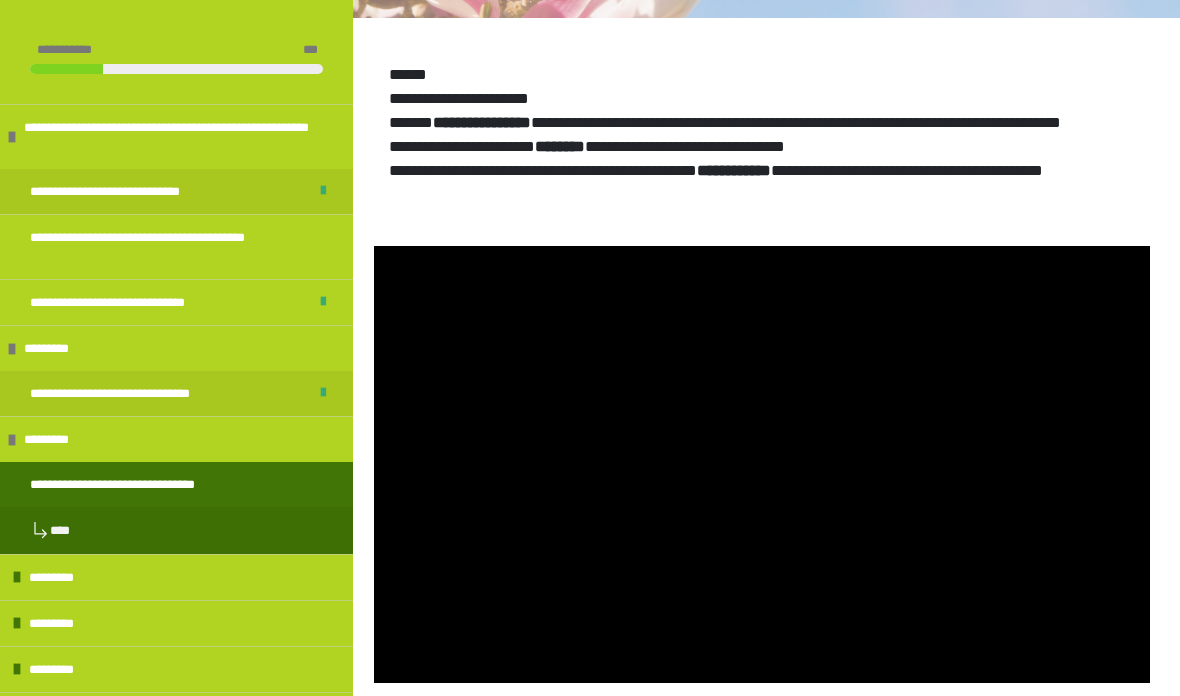 click at bounding box center [762, 464] 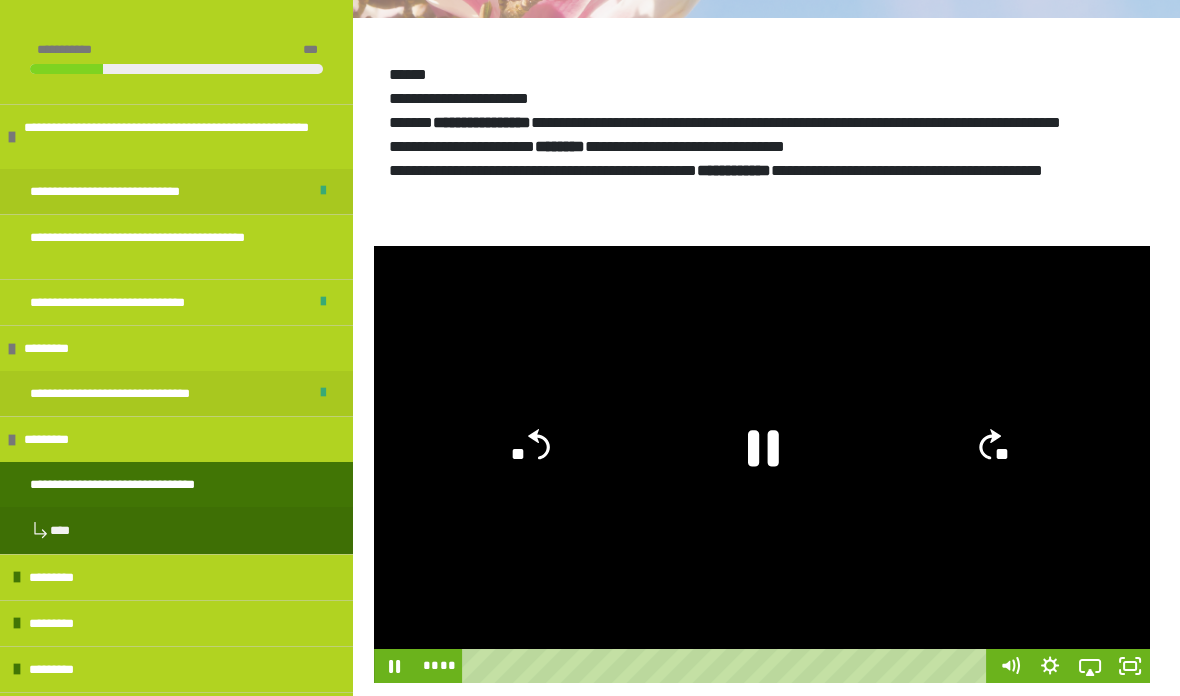 click 